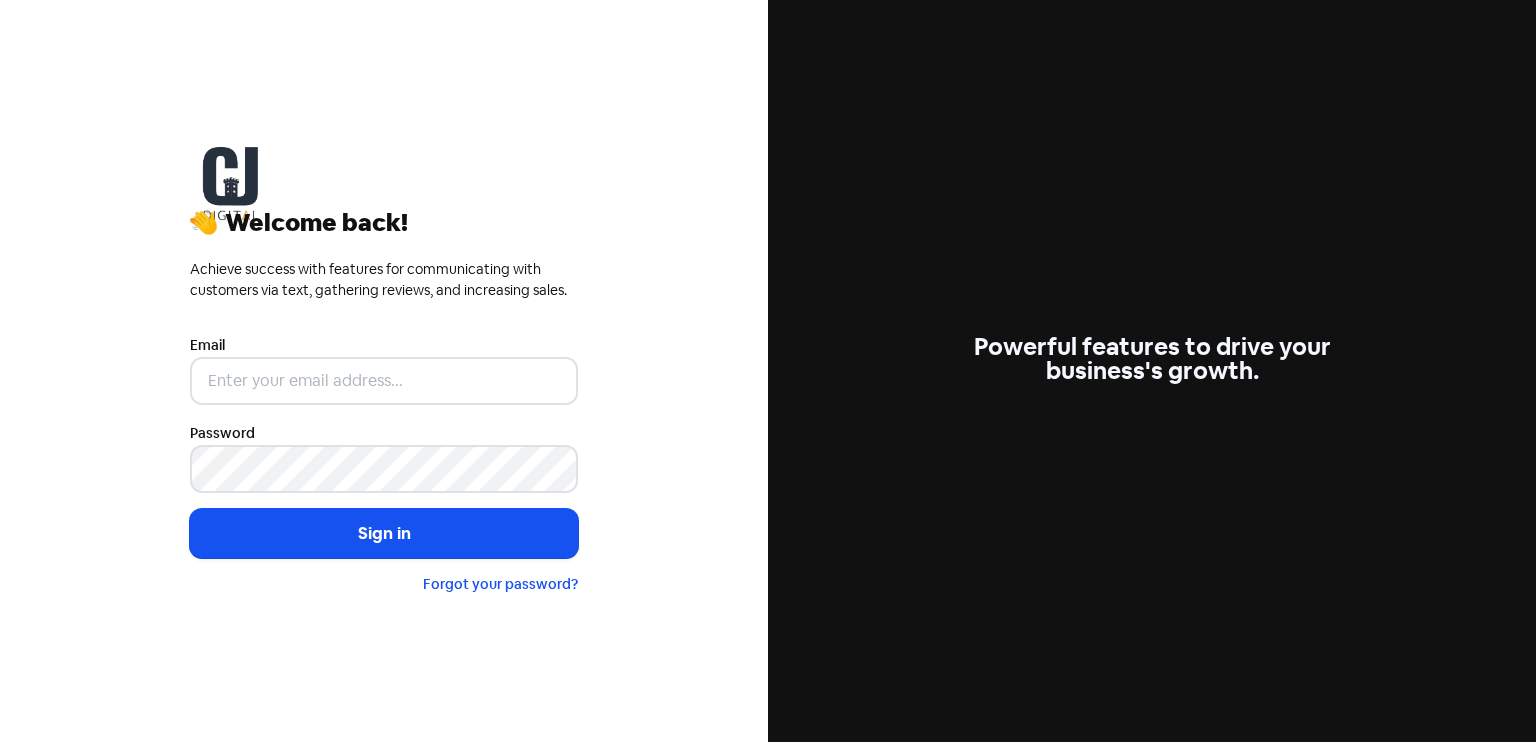 scroll, scrollTop: 0, scrollLeft: 0, axis: both 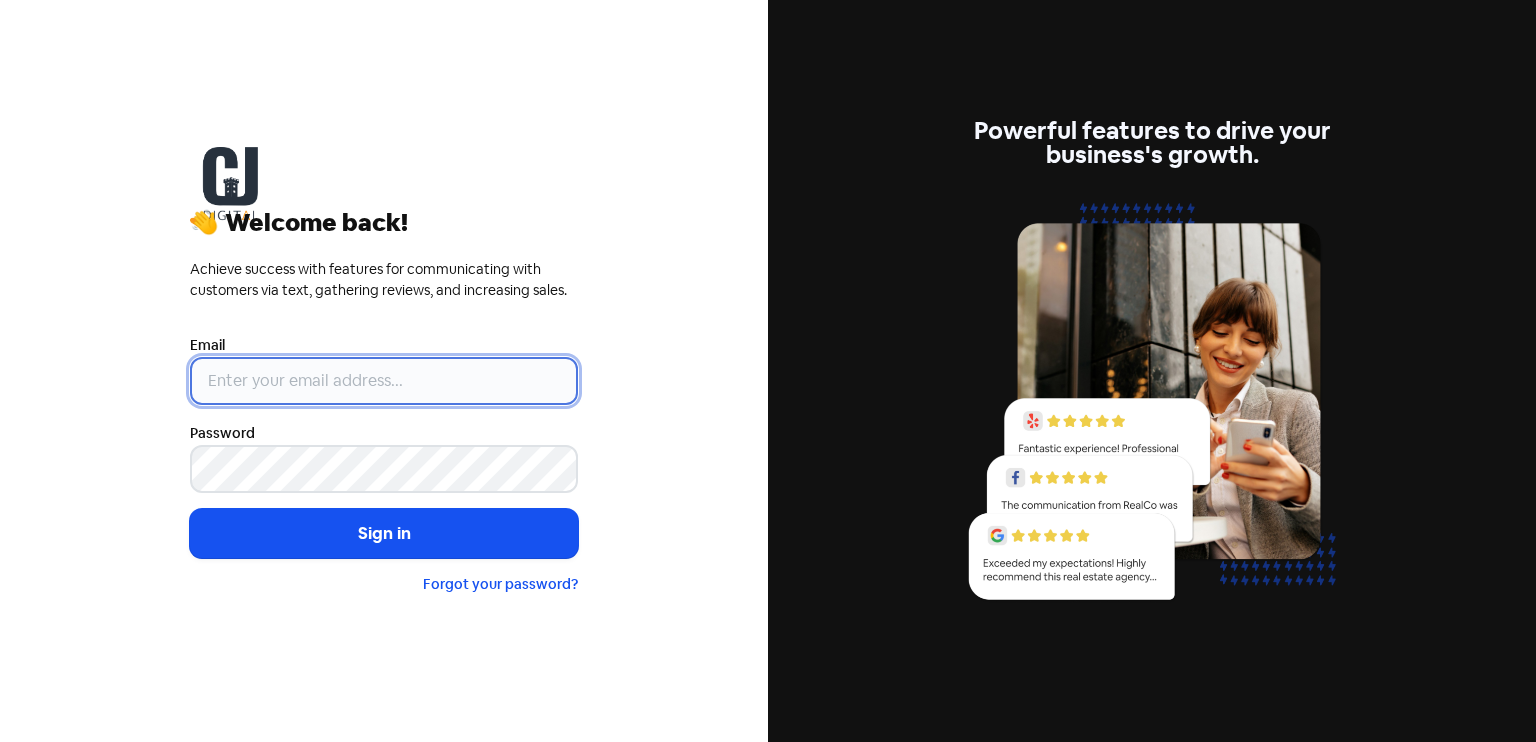 type on "[EMAIL]" 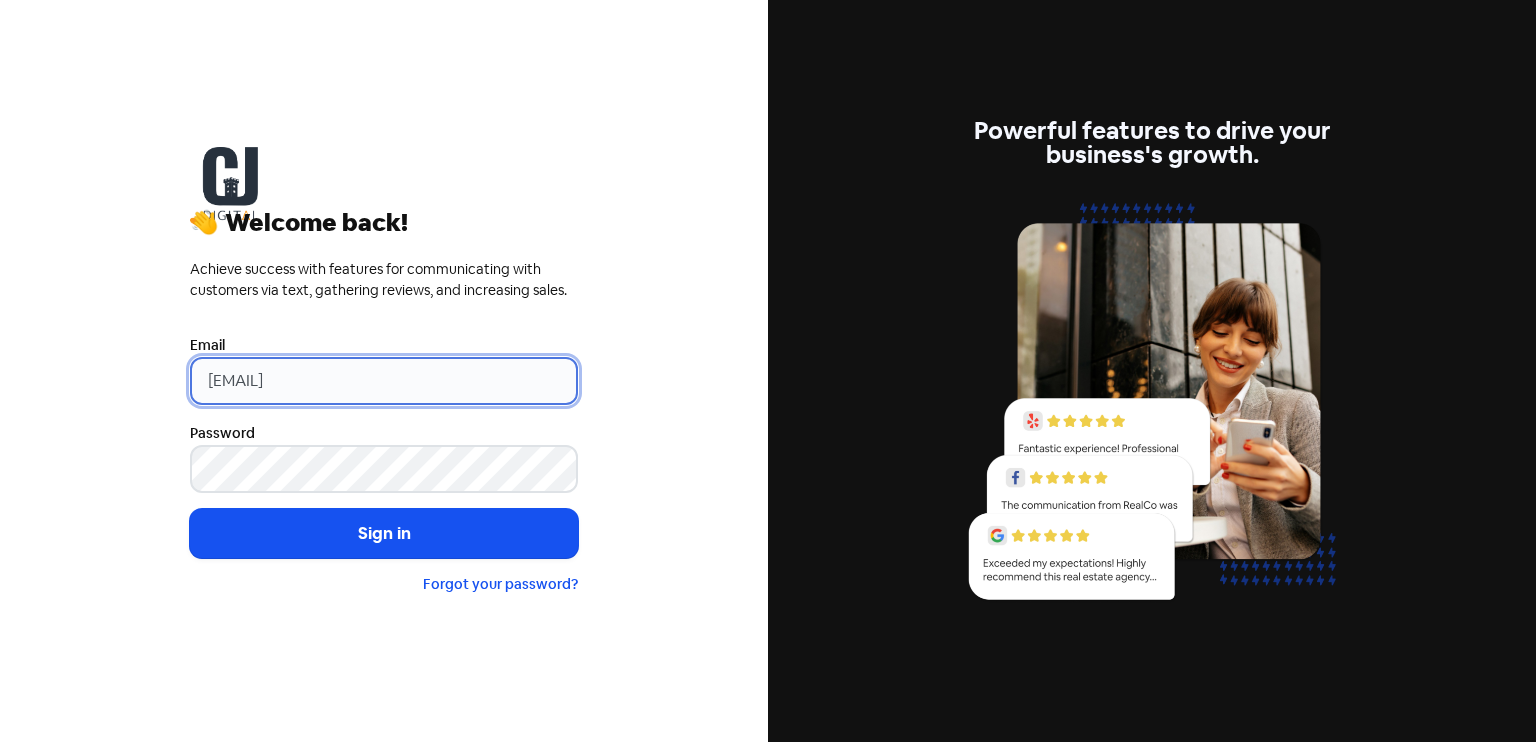 click on "[EMAIL]" at bounding box center [384, 381] 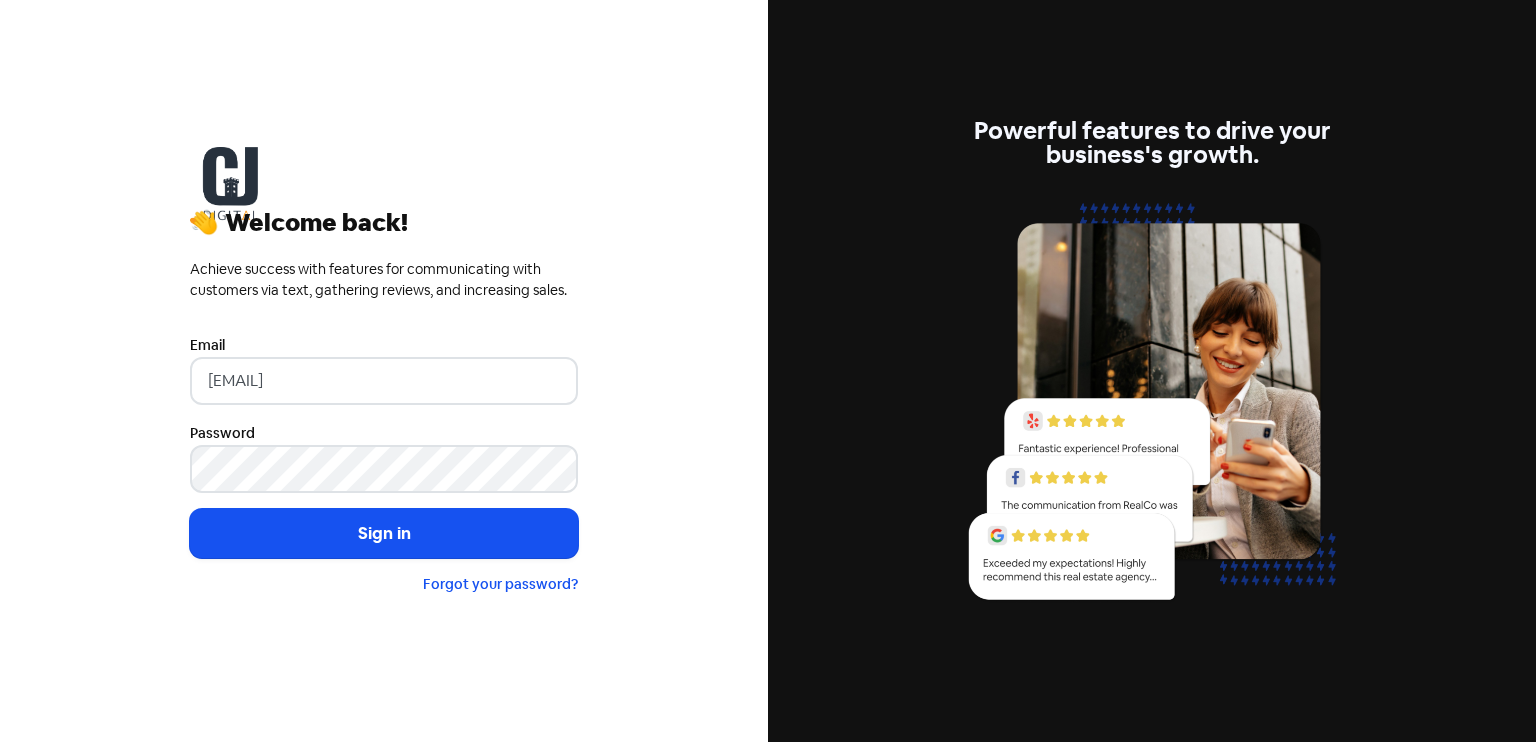 click on "👋 Welcome back!   Achieve success with features for communicating with customers via text, gathering reviews, and increasing sales.       Email   nyree@castlejackson.com.au   Password     Sign in   Forgot your password?" at bounding box center (384, 371) 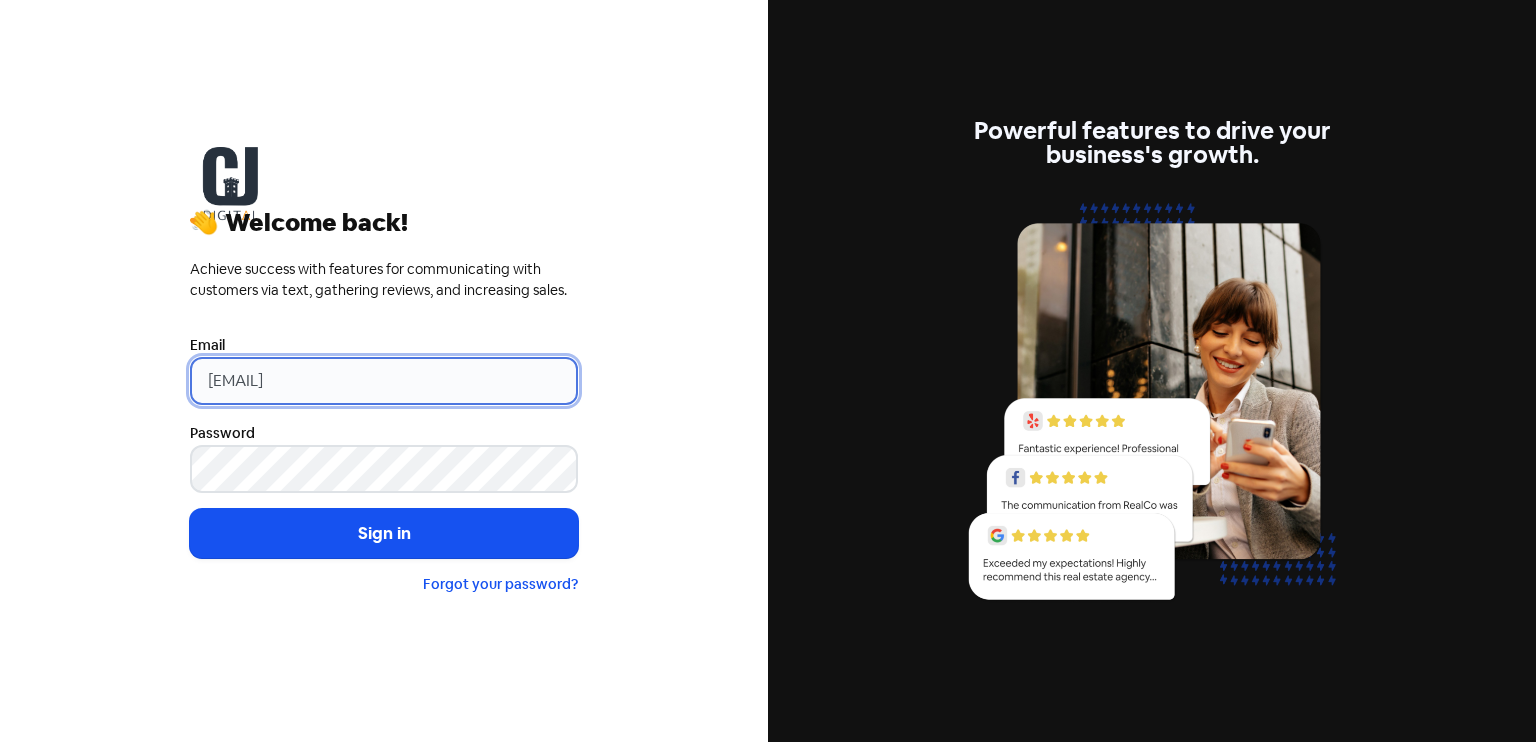 click on "[EMAIL]" at bounding box center (384, 381) 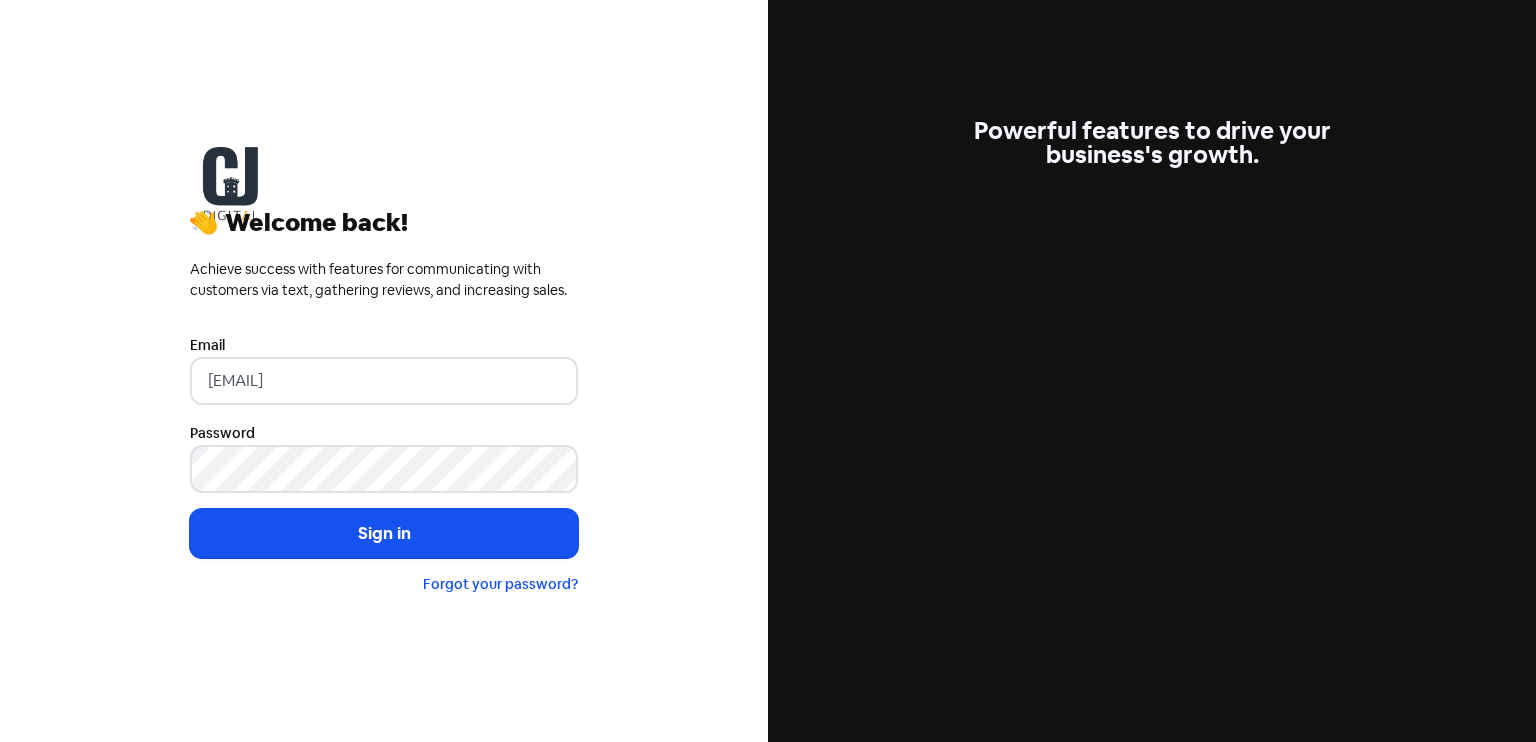 click on "Powerful features to drive your business's growth." at bounding box center [1152, 371] 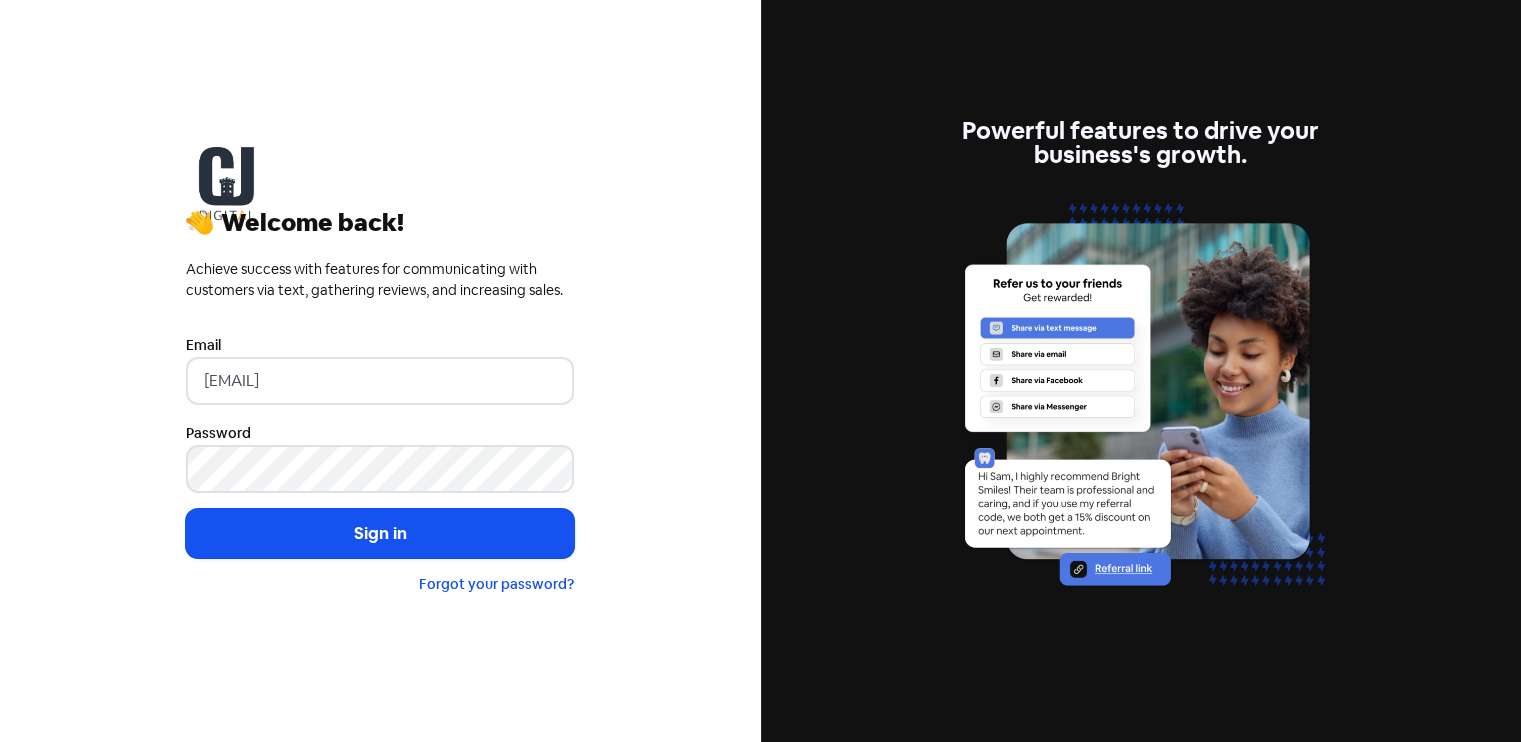 drag, startPoint x: 740, startPoint y: 311, endPoint x: 732, endPoint y: 319, distance: 11.313708 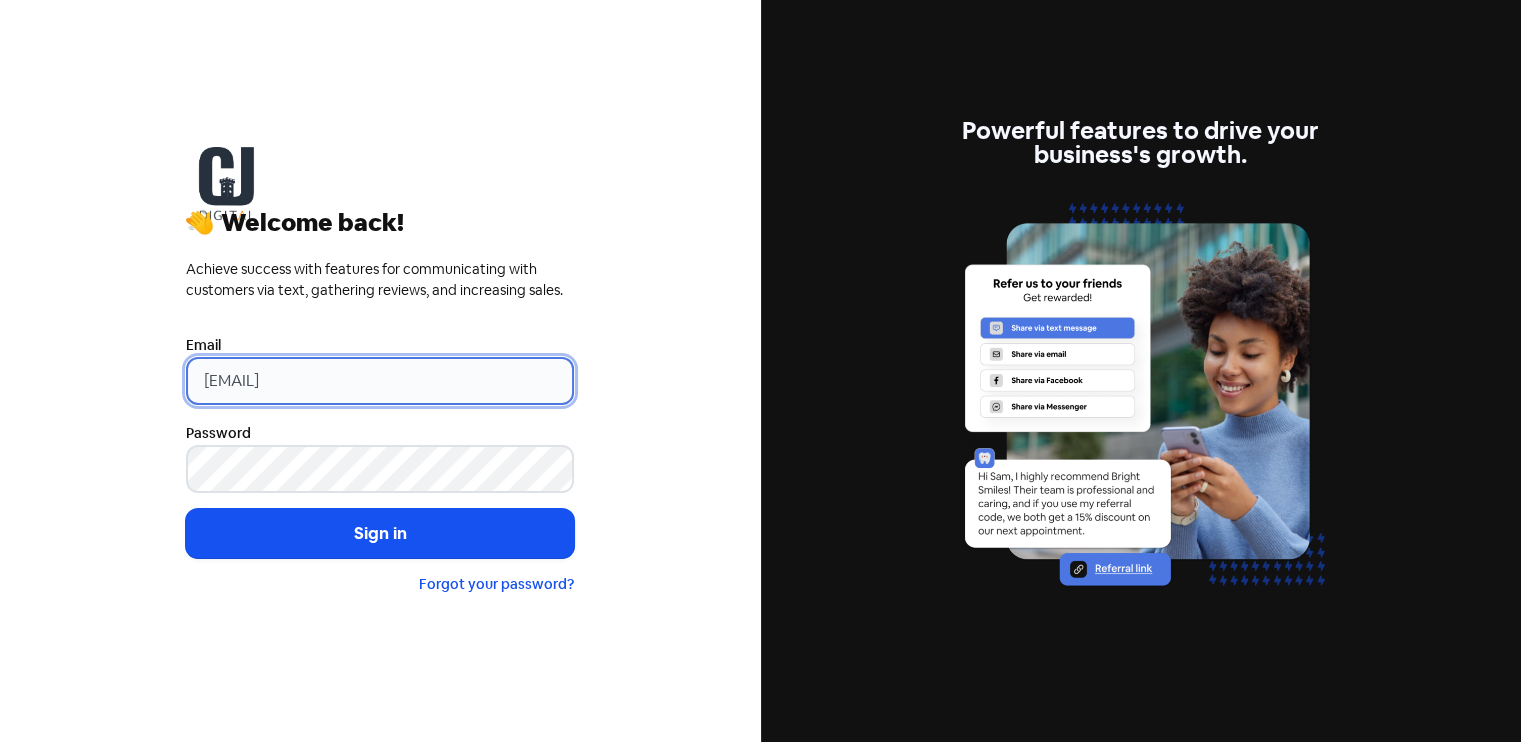 drag, startPoint x: 460, startPoint y: 388, endPoint x: 482, endPoint y: 383, distance: 22.561028 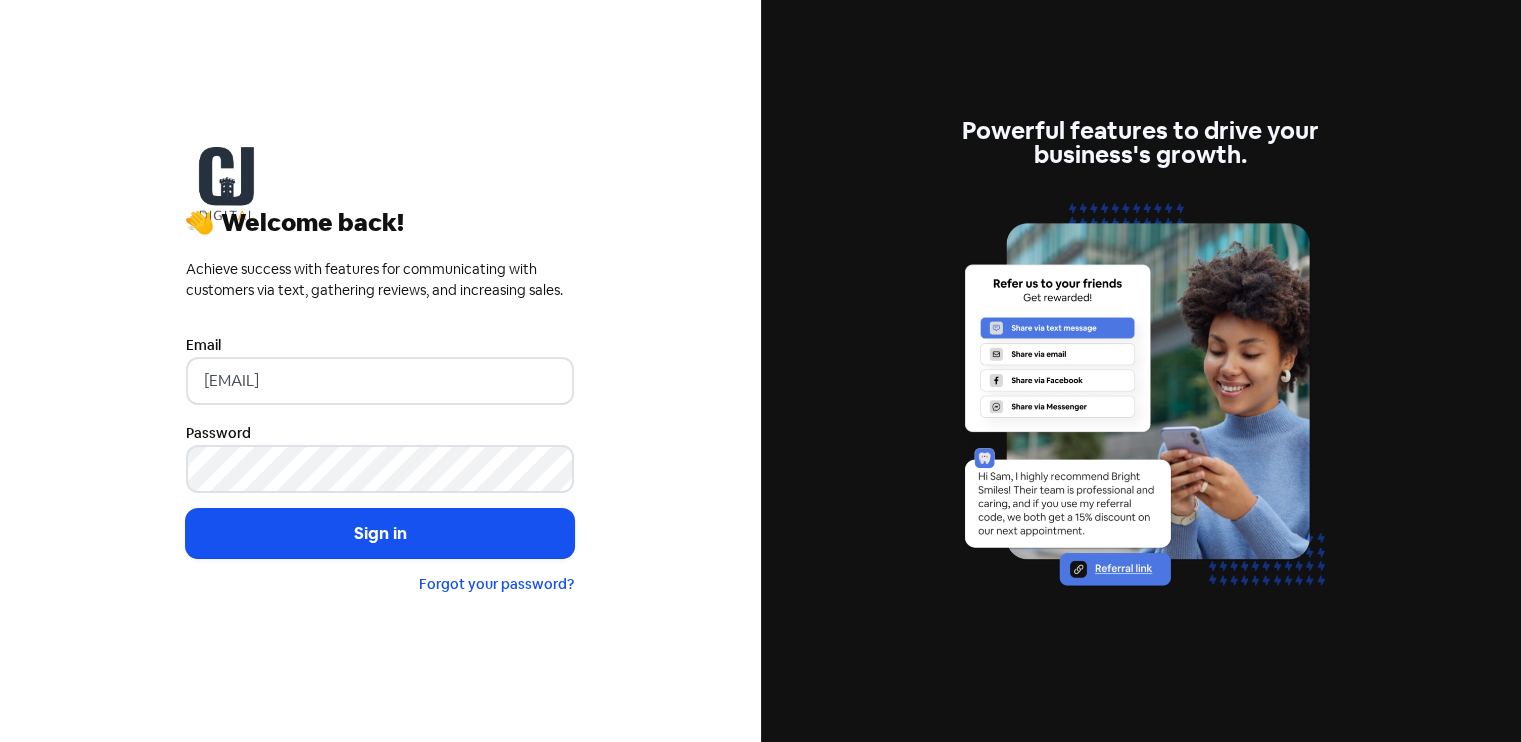 click on "👋 Welcome back!   Achieve success with features for communicating with customers via text, gathering reviews, and increasing sales.       Email   nyree@castlejackson.com.au   Password     Sign in   Forgot your password?" at bounding box center [380, 371] 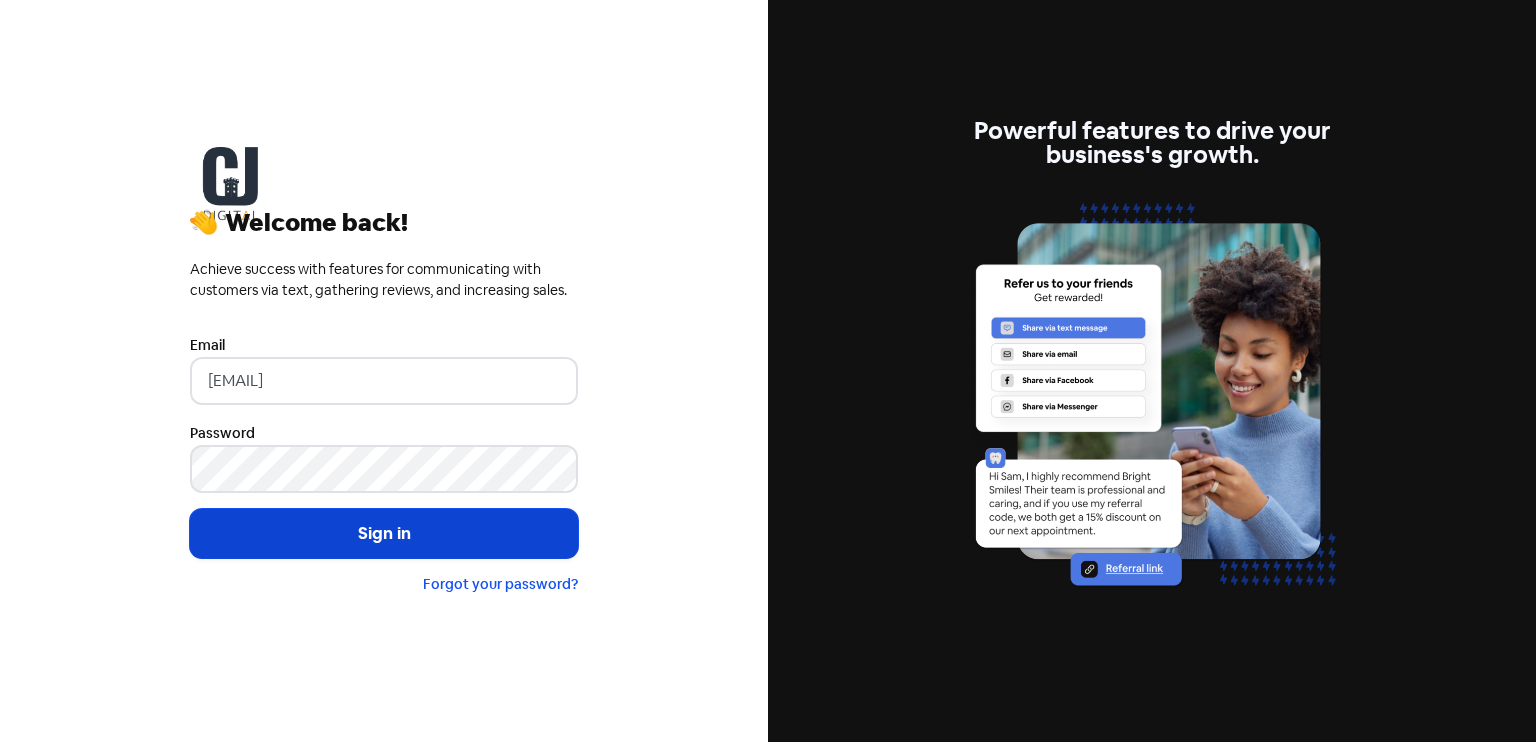 click on "Sign in" at bounding box center (384, 534) 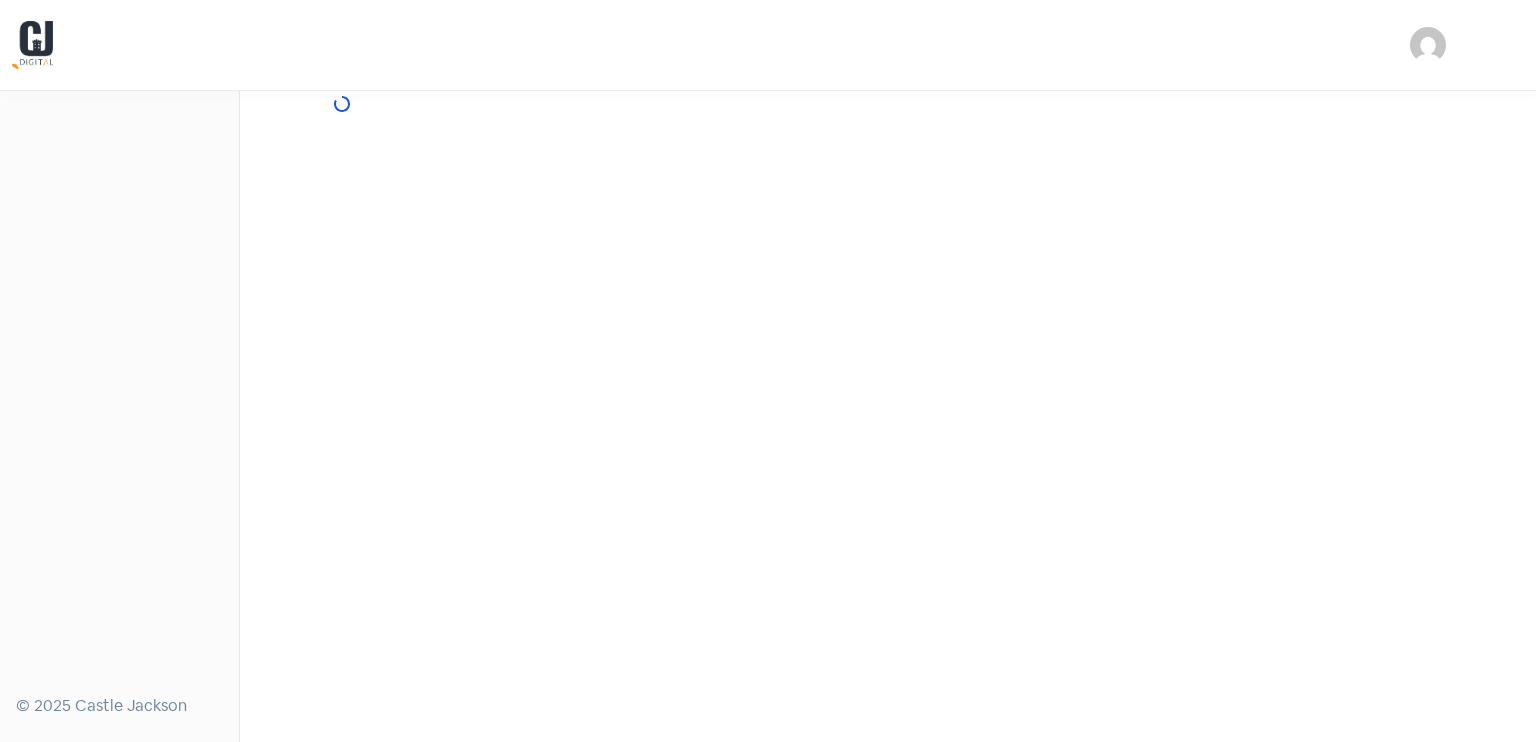 scroll, scrollTop: 0, scrollLeft: 0, axis: both 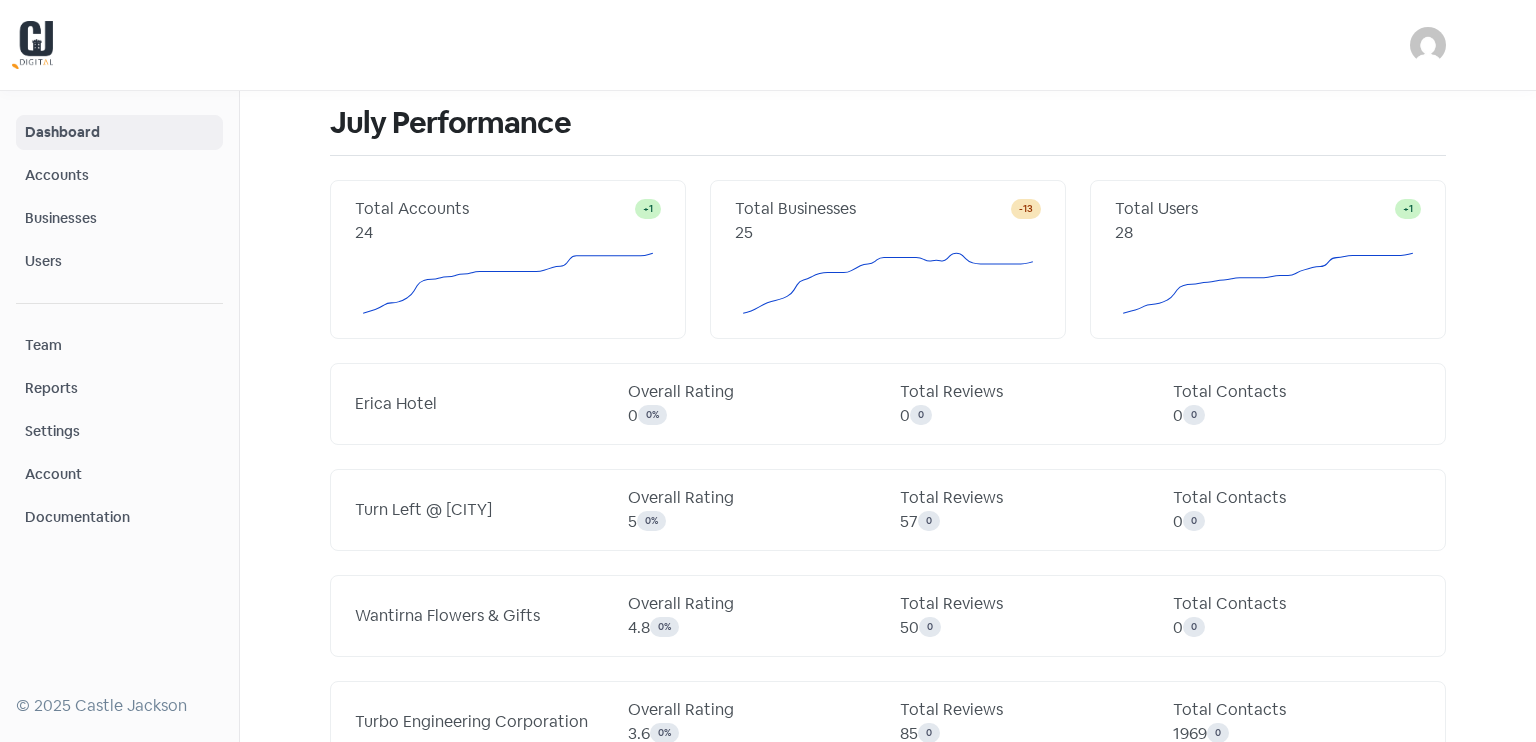 click on "Accounts" at bounding box center (119, 175) 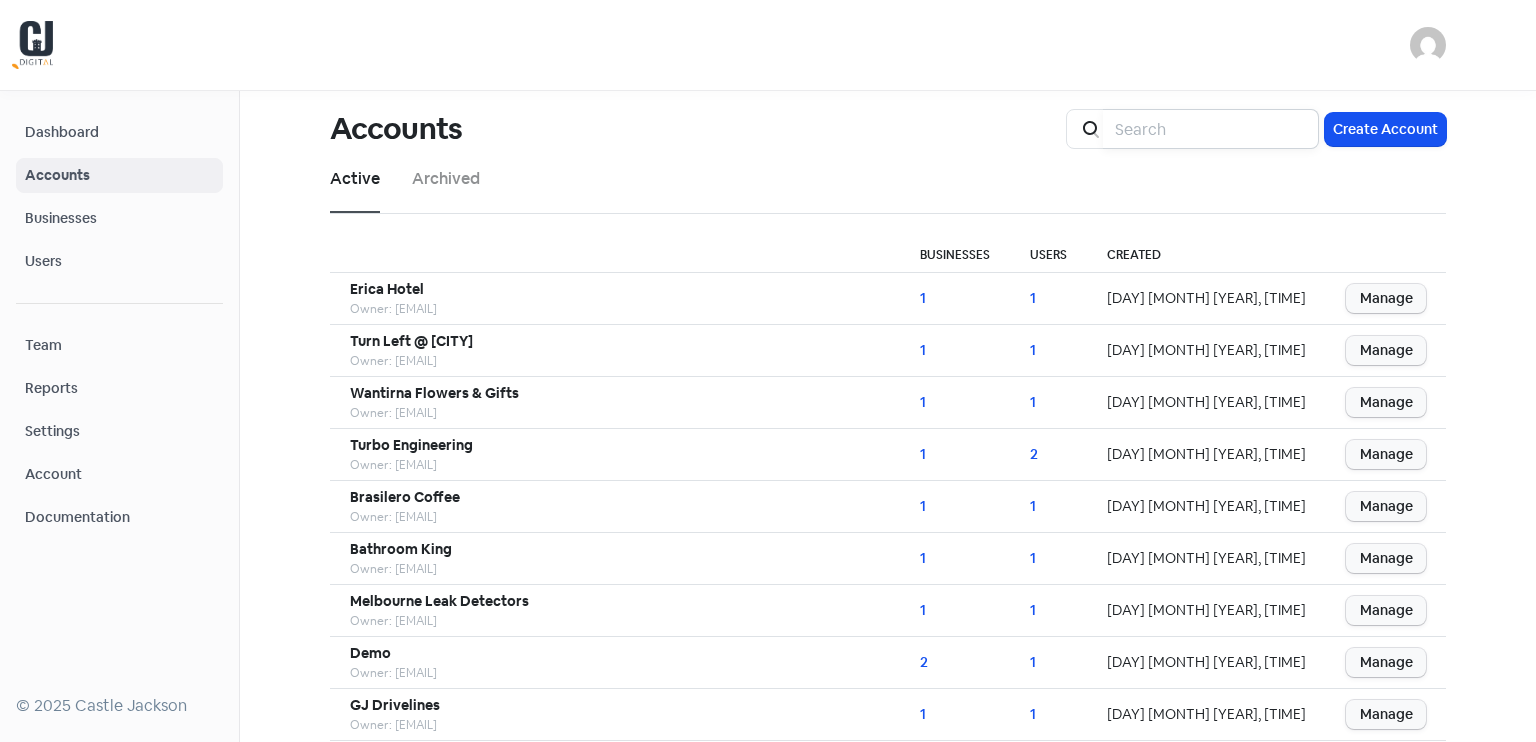 click at bounding box center [1211, 129] 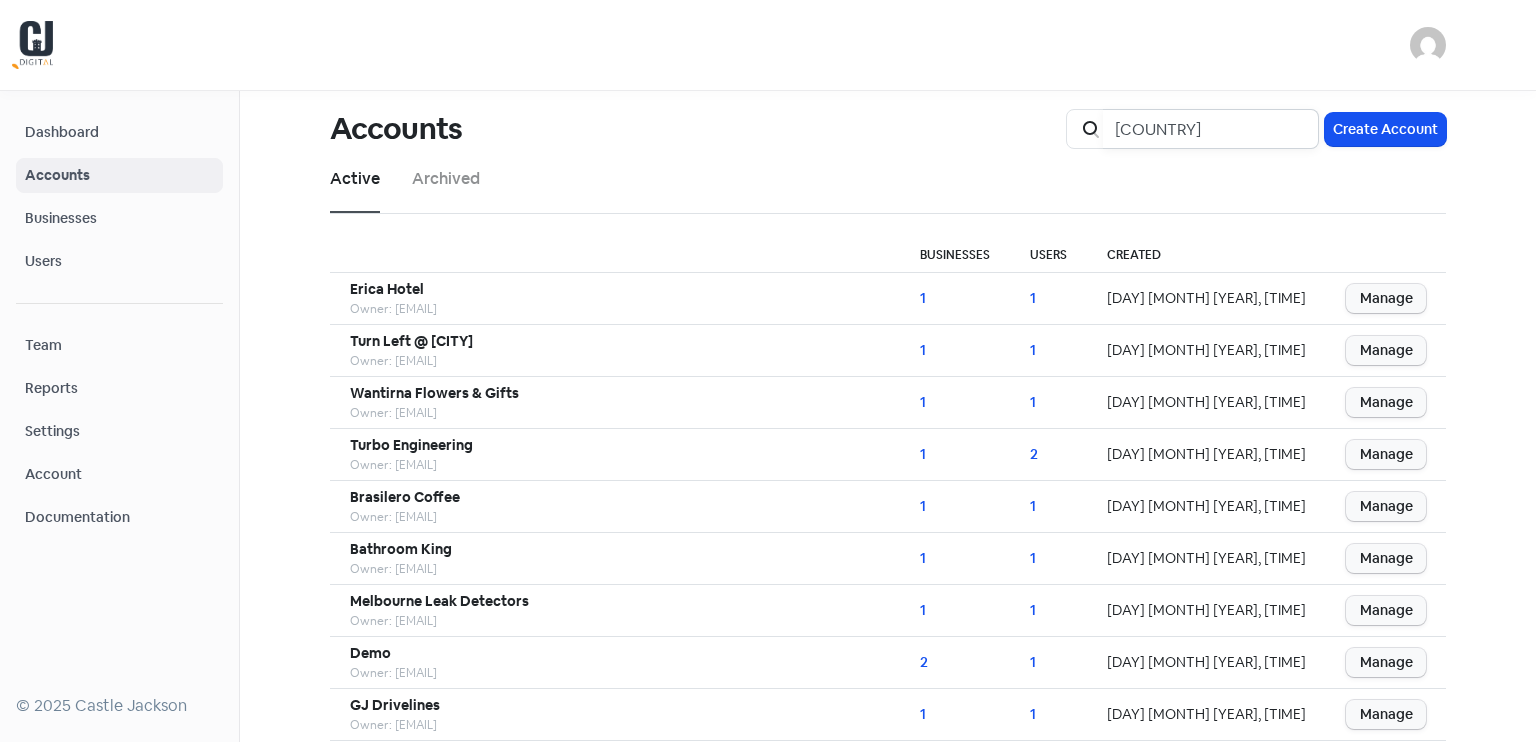 type on "[COUNTRY]" 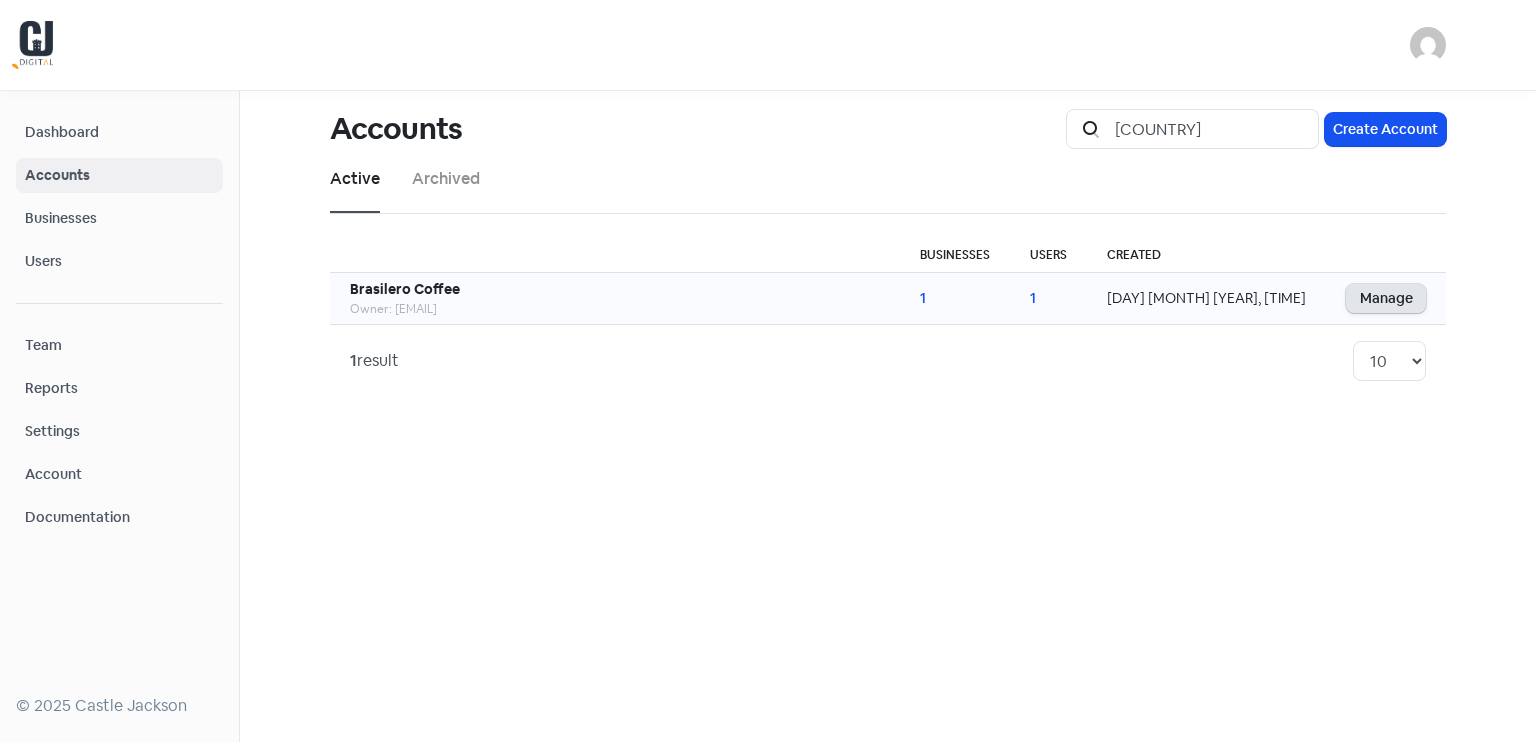 click on "Manage" at bounding box center (1386, 298) 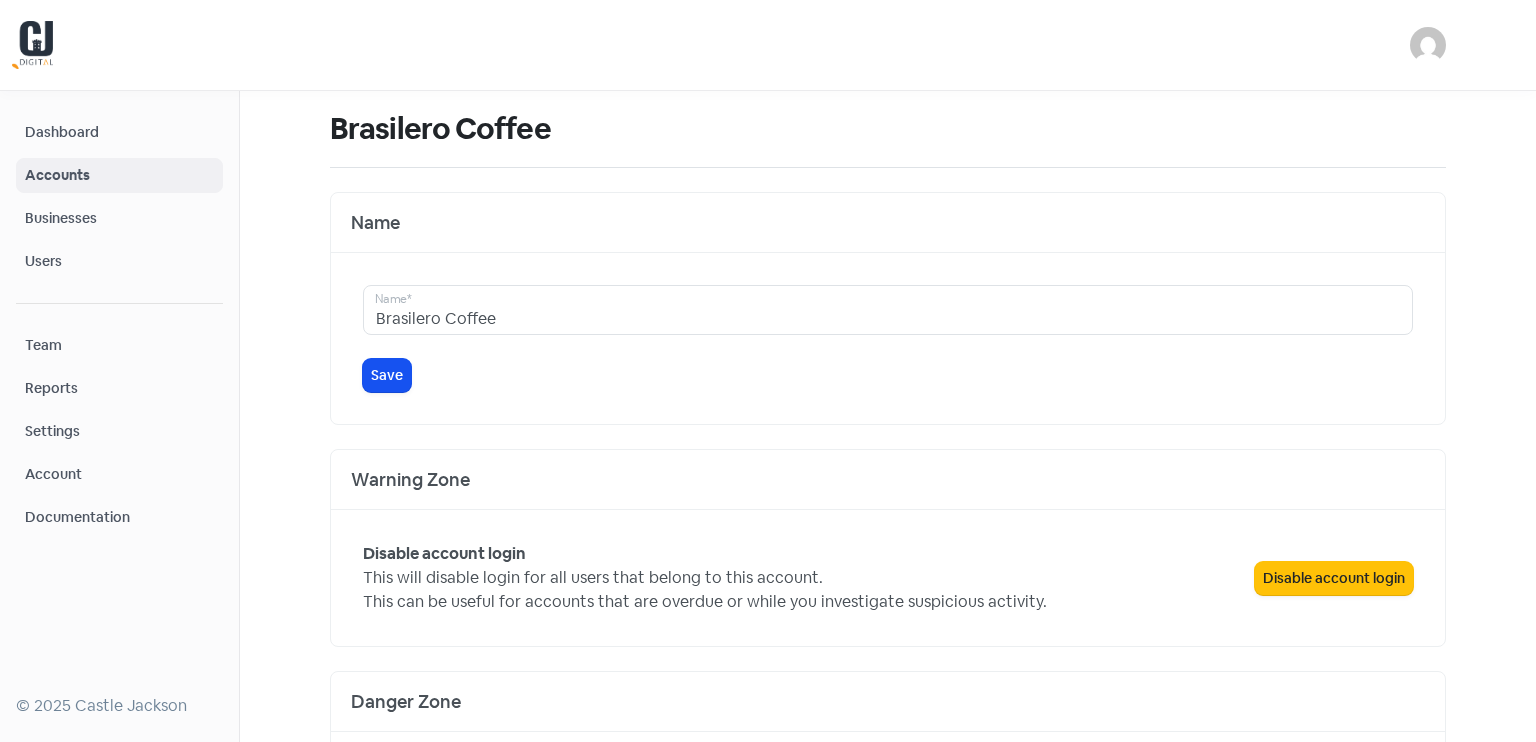click on "Businesses" at bounding box center (119, 218) 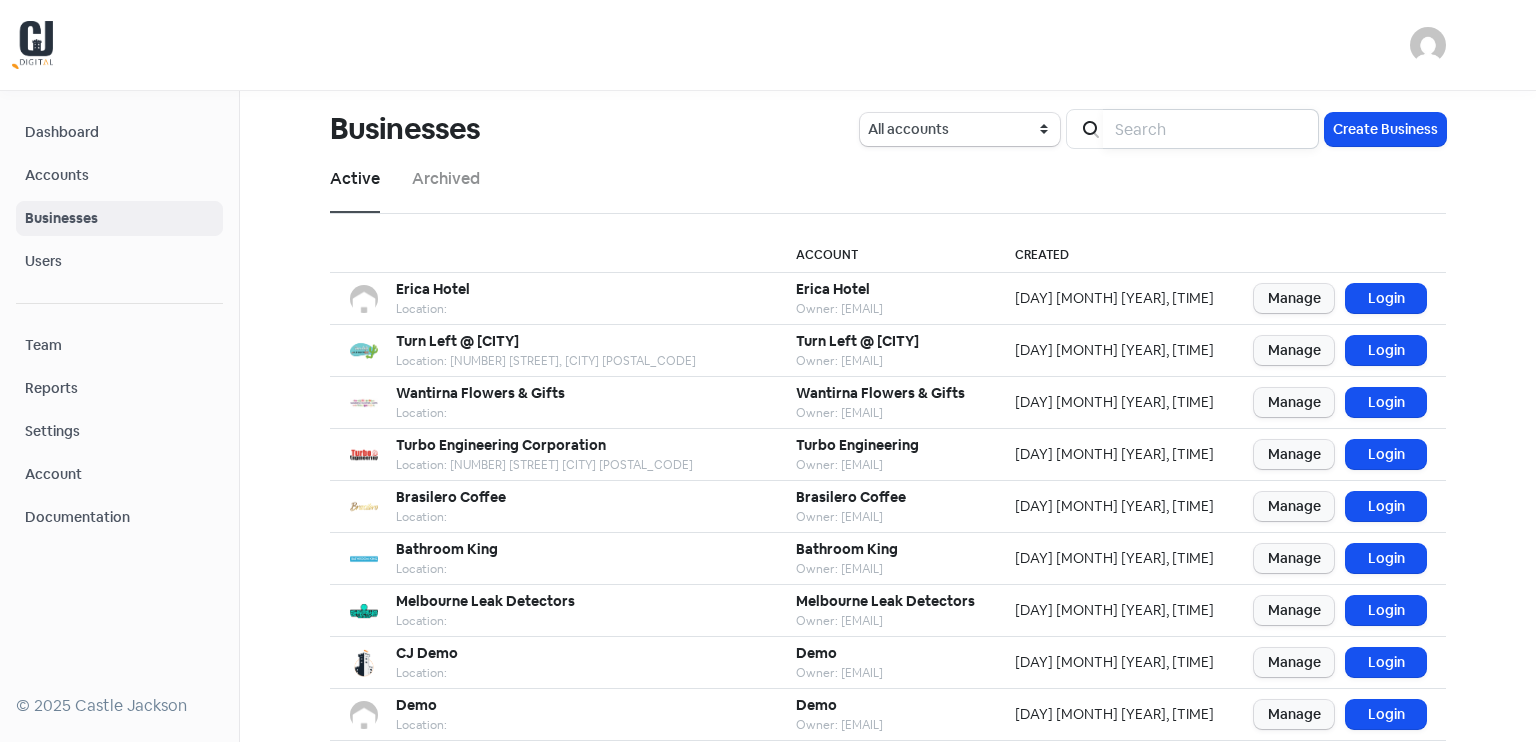click at bounding box center (1211, 129) 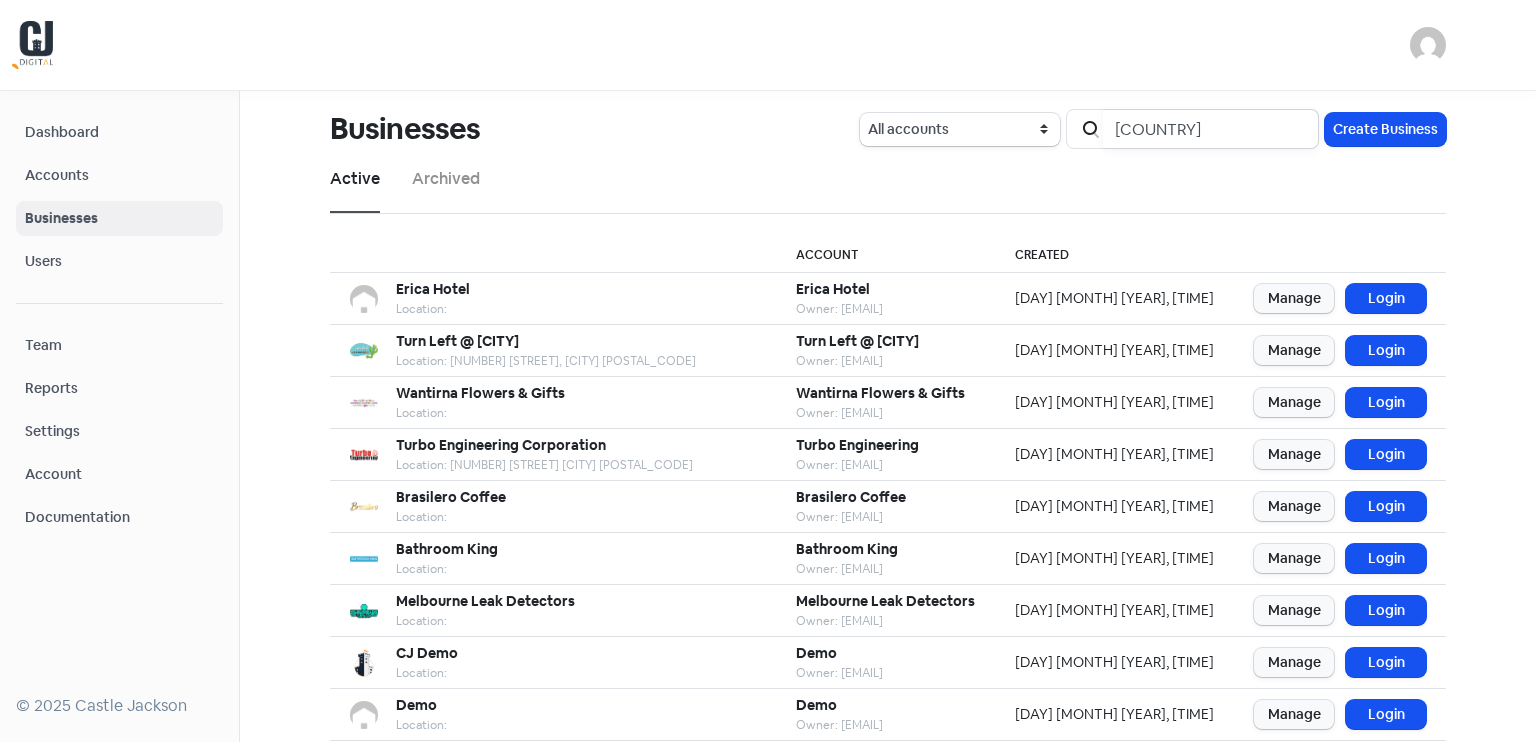 type on "[COUNTRY]" 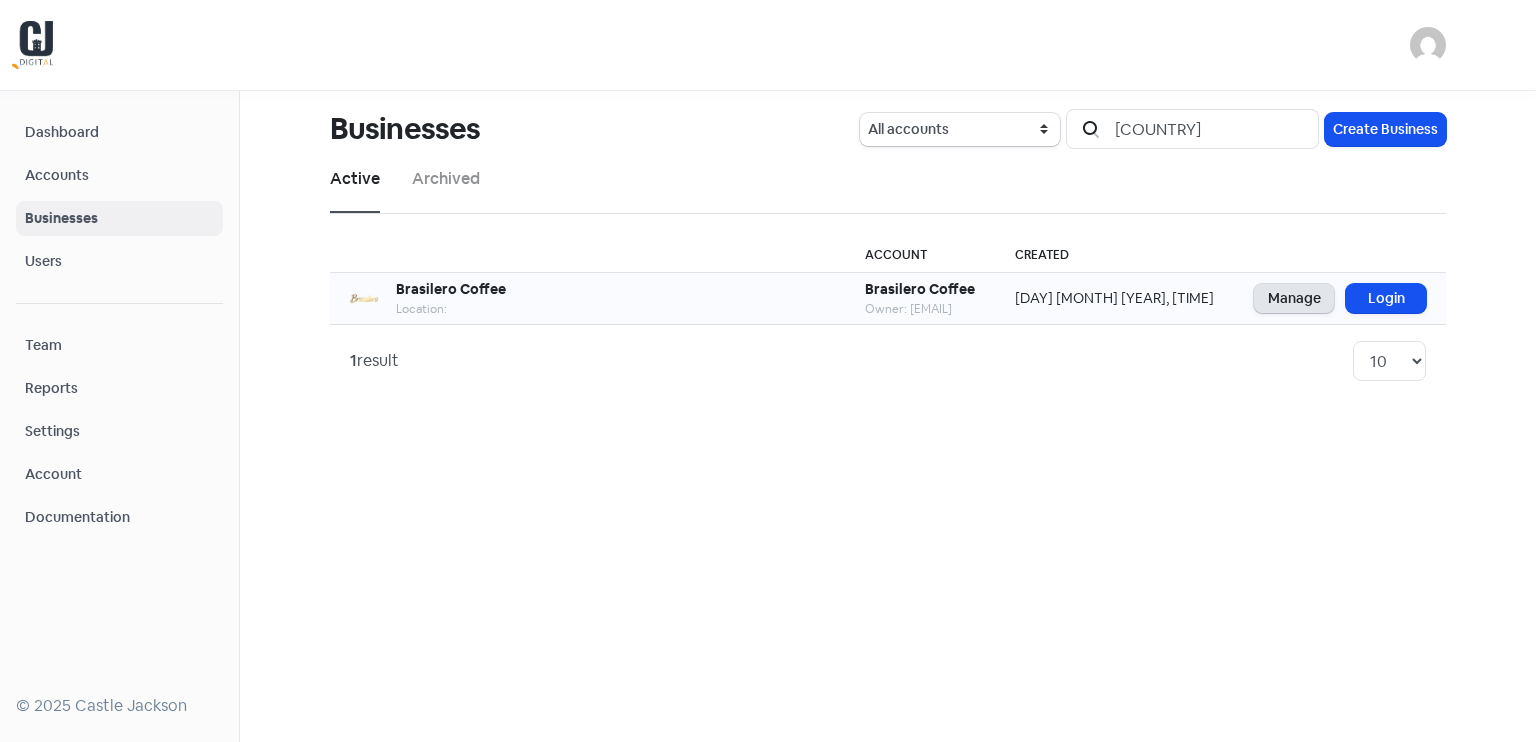click on "Manage" at bounding box center [1294, 298] 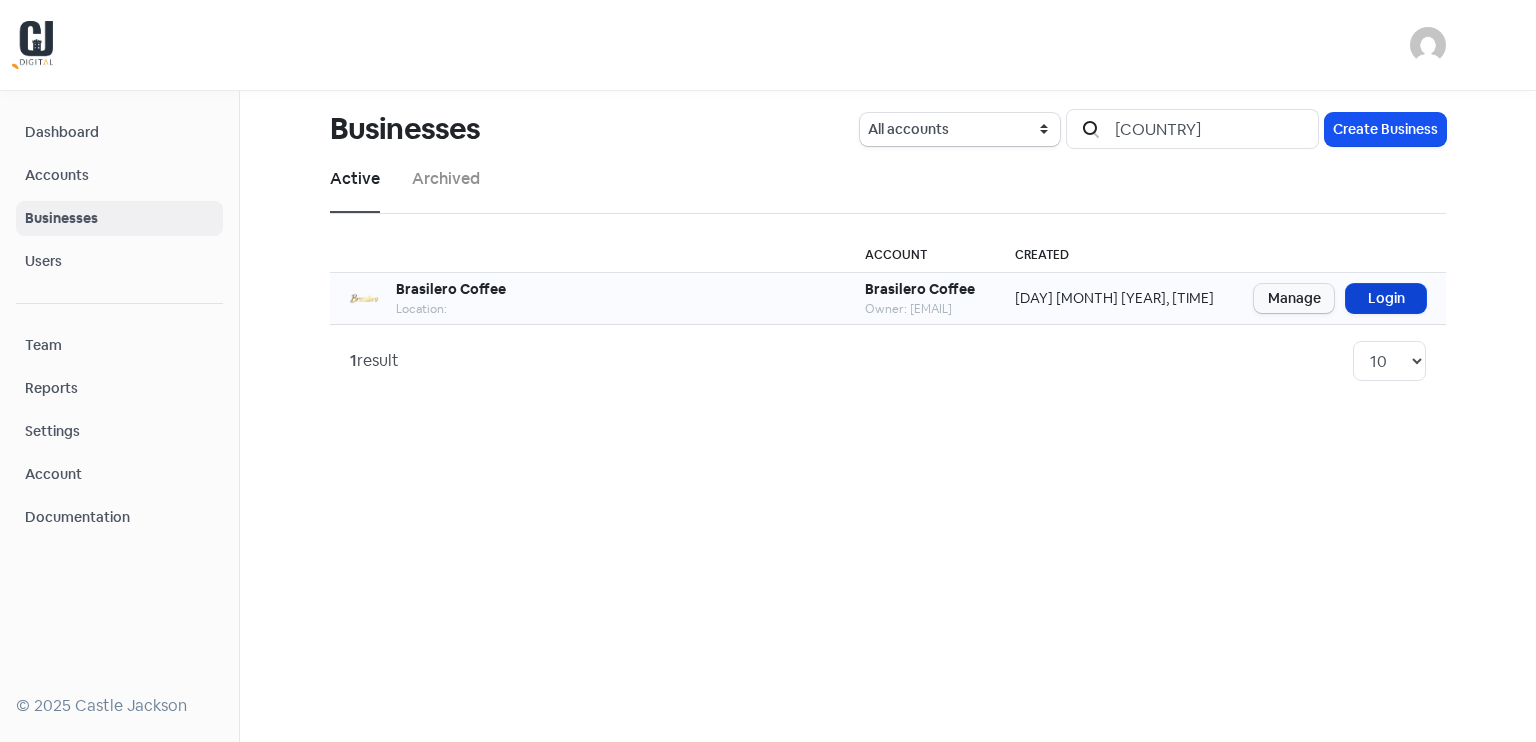 click on "Login" at bounding box center [1386, 298] 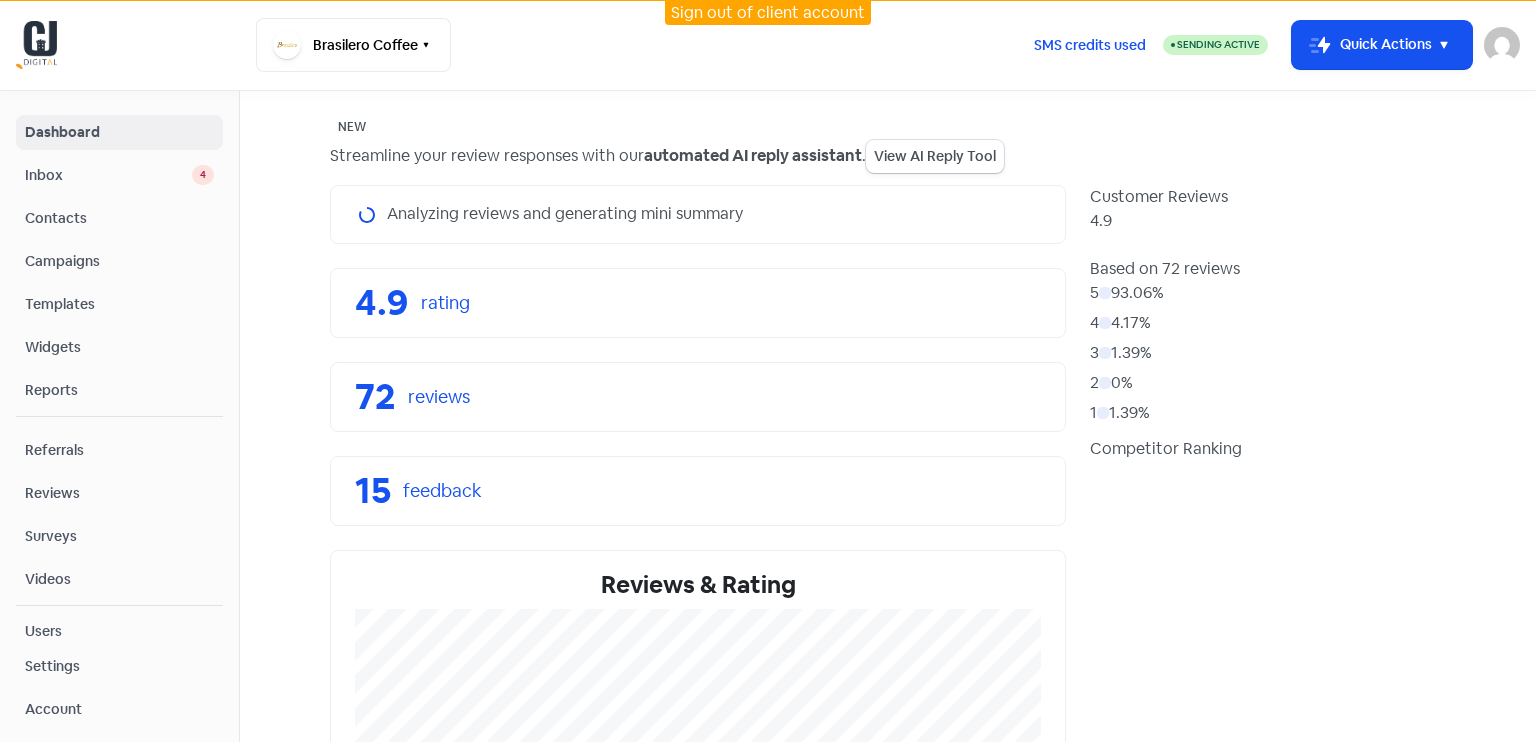 scroll, scrollTop: 0, scrollLeft: 0, axis: both 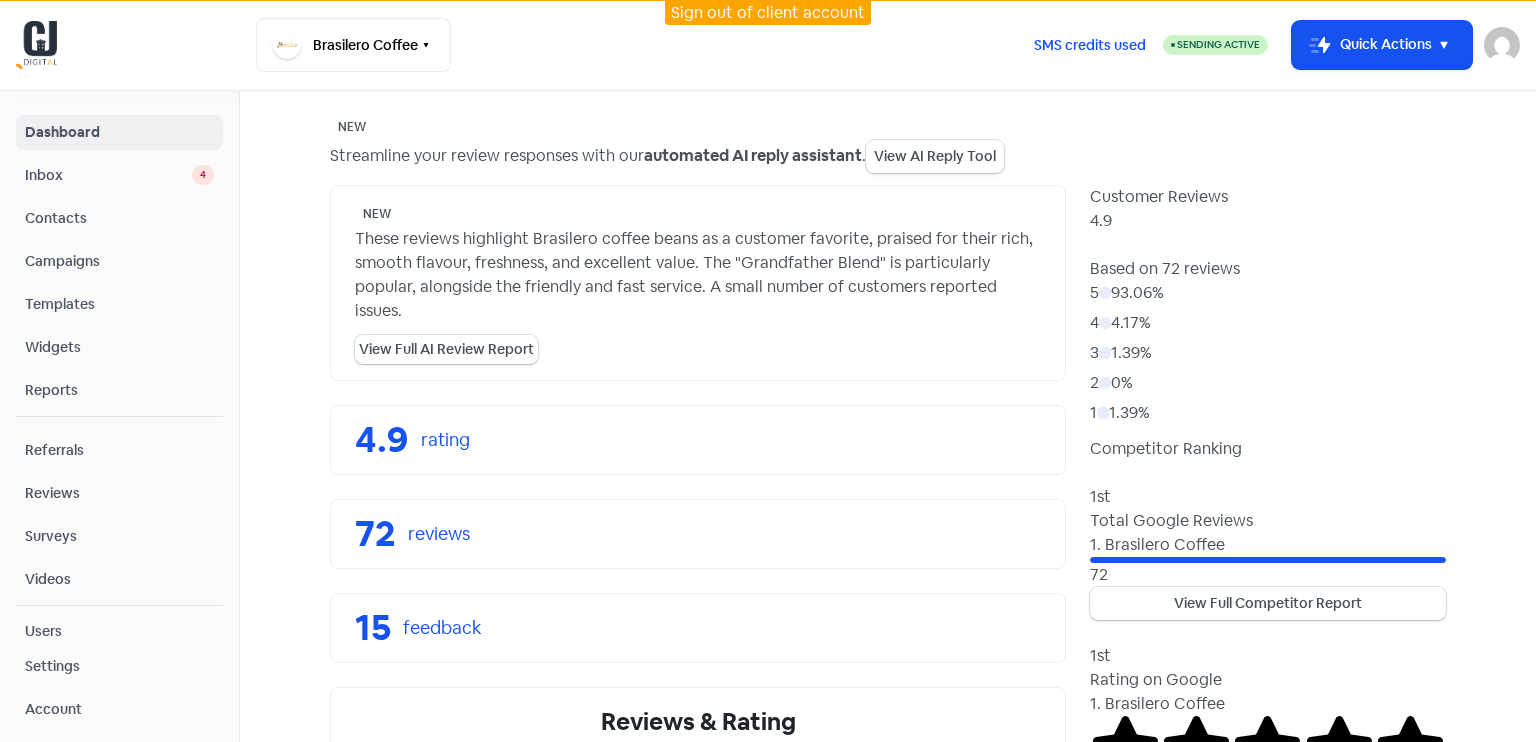 click on "Contacts" at bounding box center [119, 218] 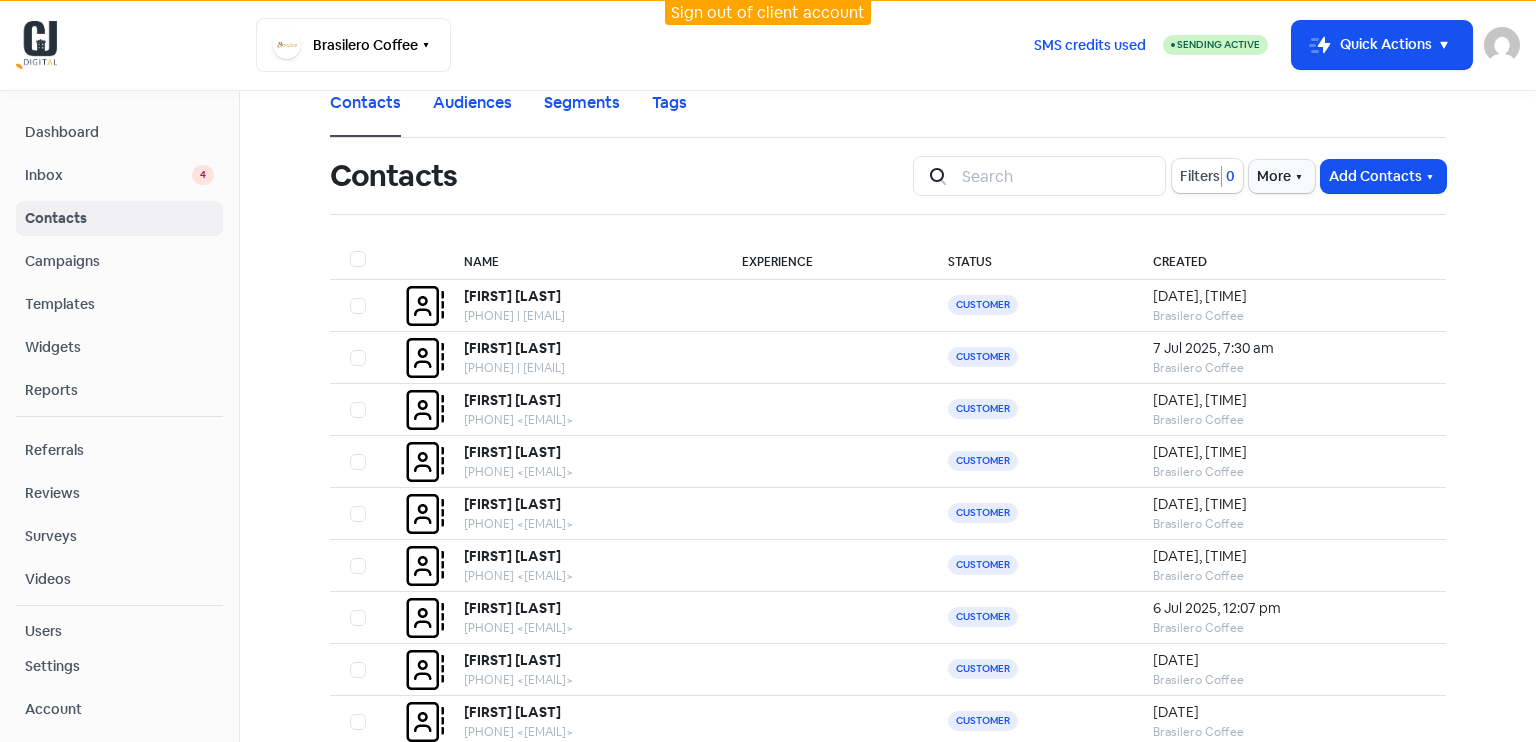 click on "Campaigns" at bounding box center [119, 261] 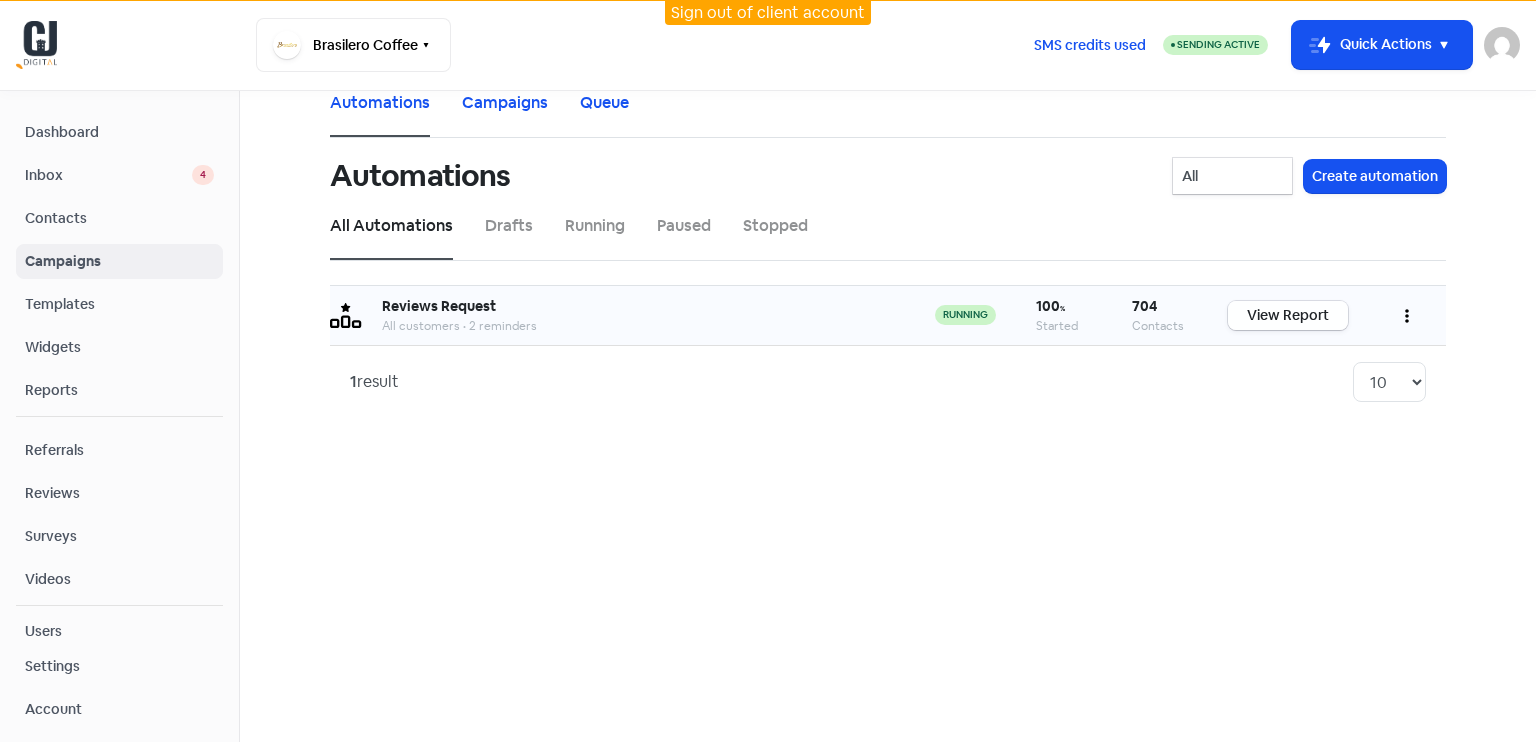 click on "View Report" at bounding box center [1288, 315] 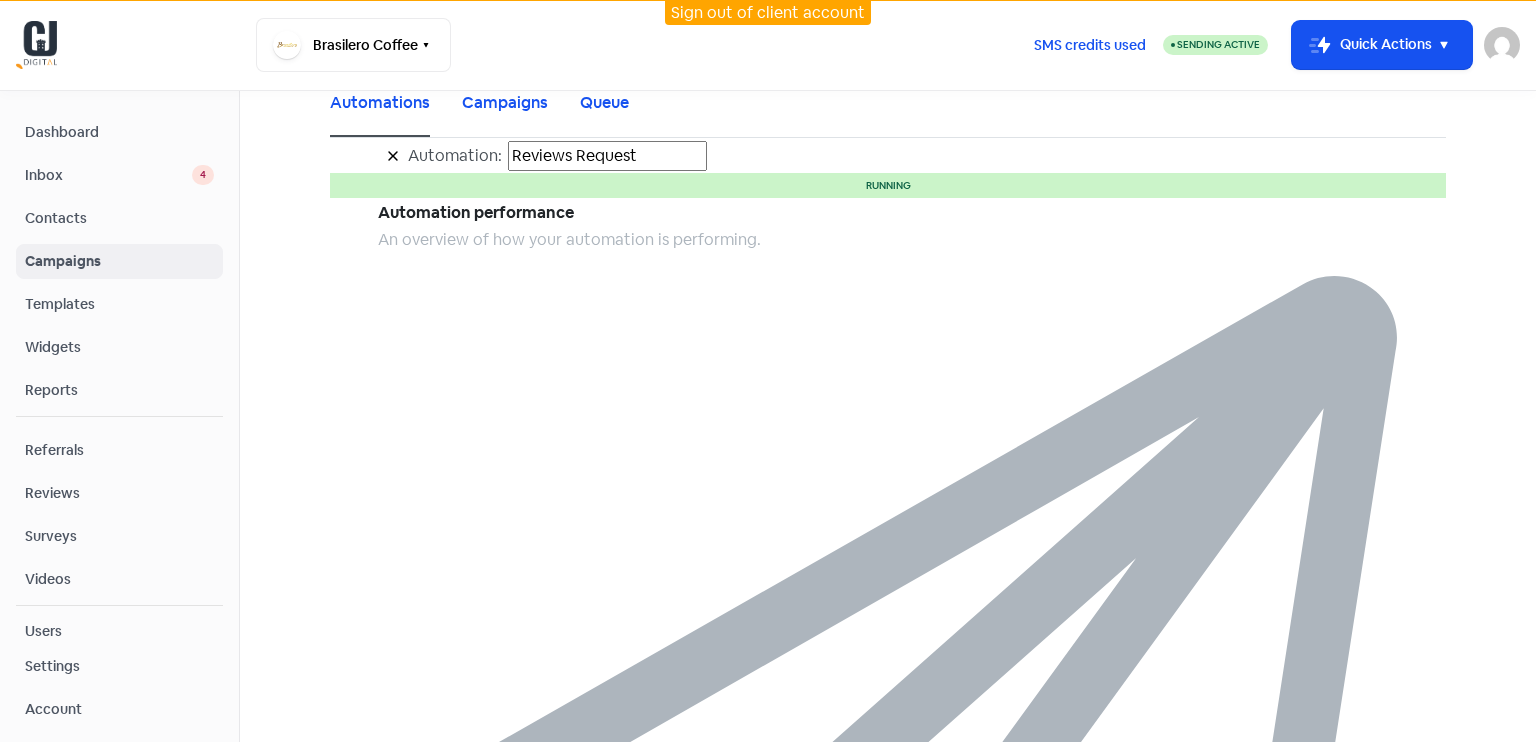 scroll, scrollTop: 500, scrollLeft: 0, axis: vertical 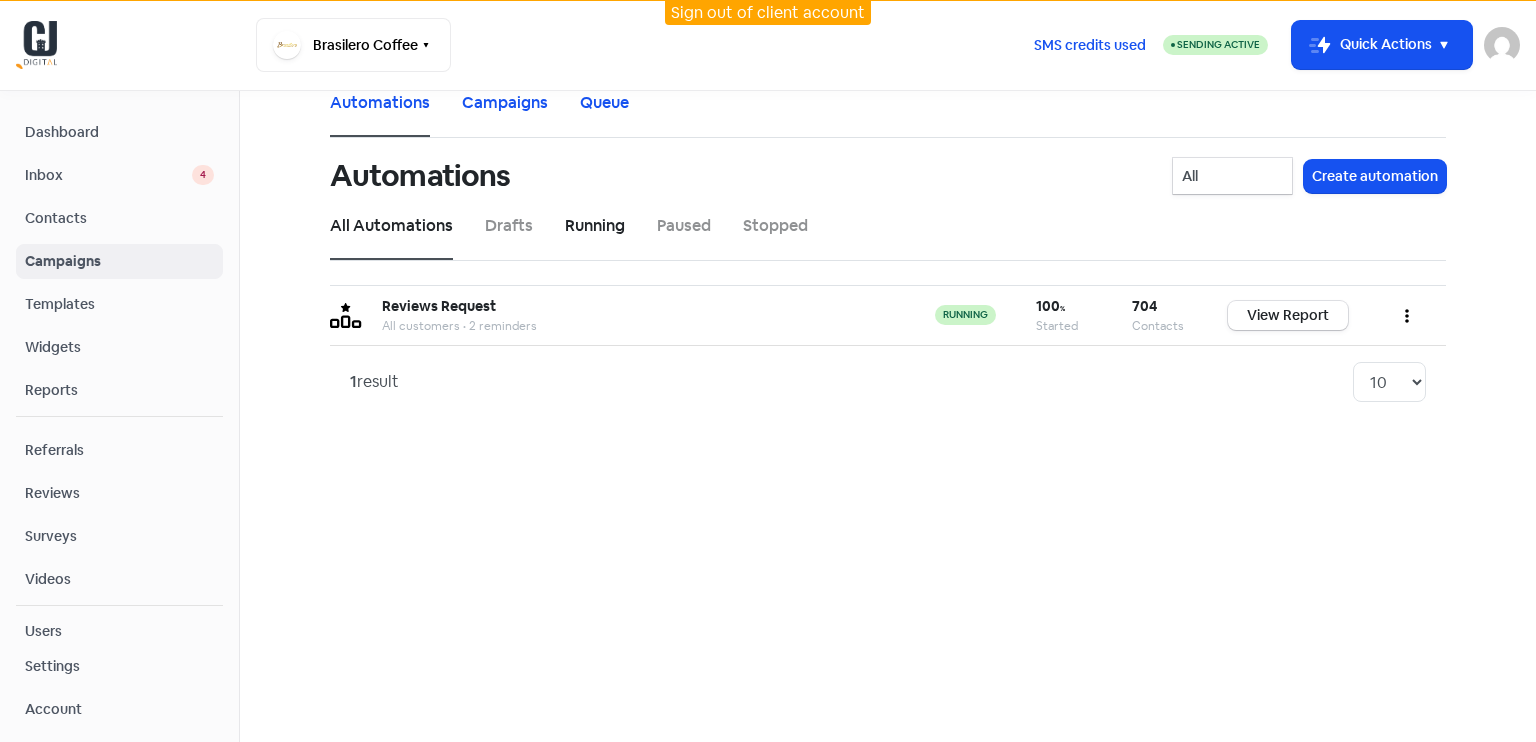 click on "Running" at bounding box center [595, 226] 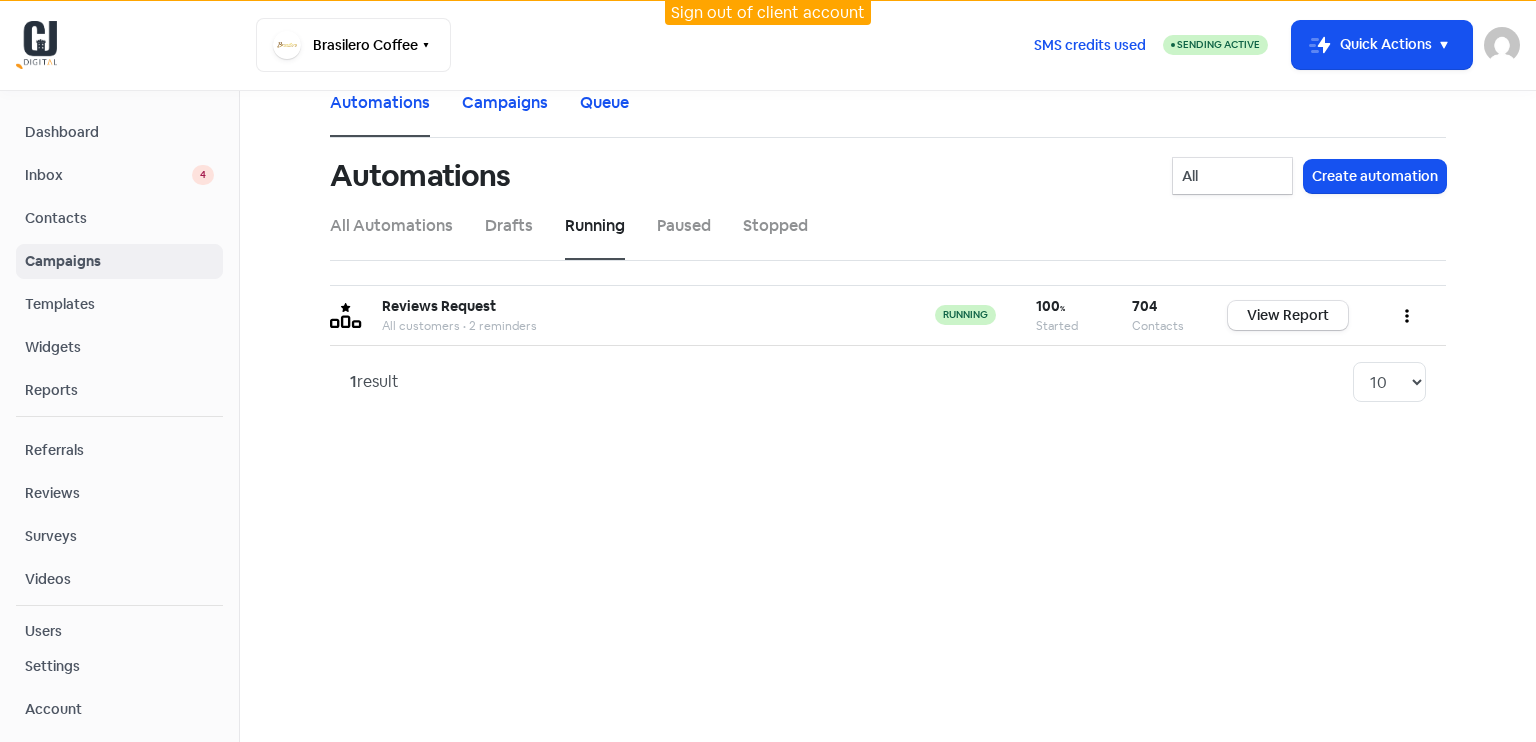click on "Running" at bounding box center [595, 226] 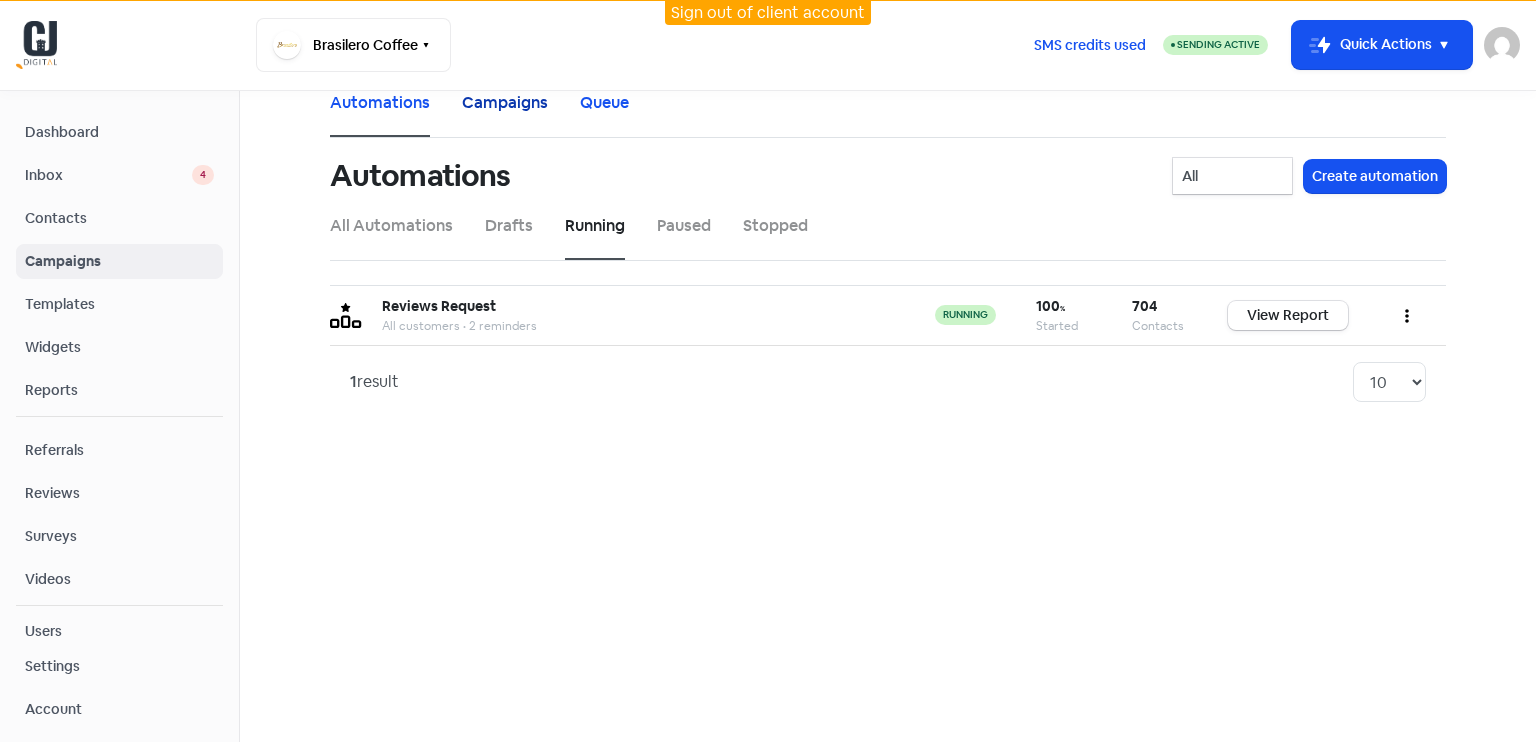 click on "Campaigns" at bounding box center (505, 103) 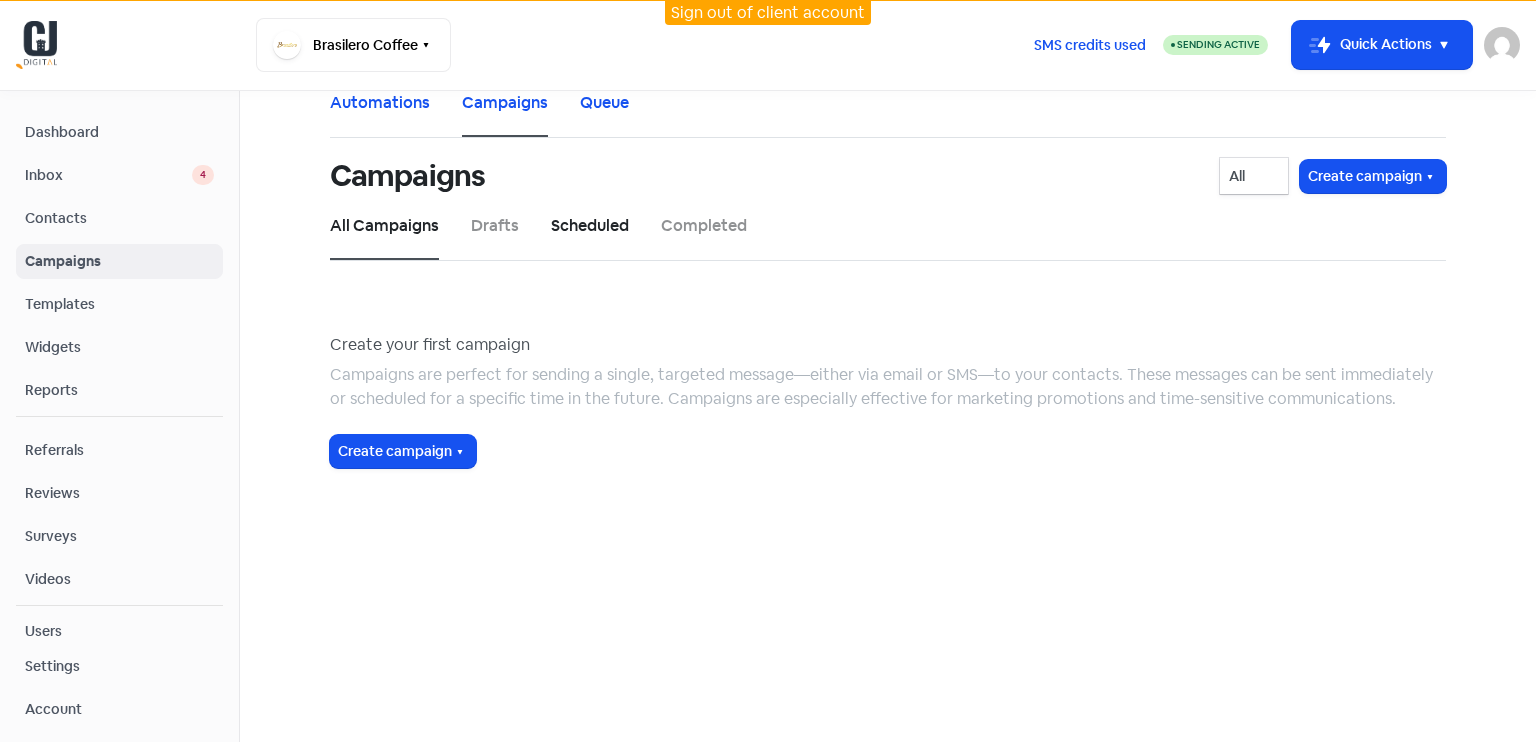 click on "Scheduled" at bounding box center (590, 226) 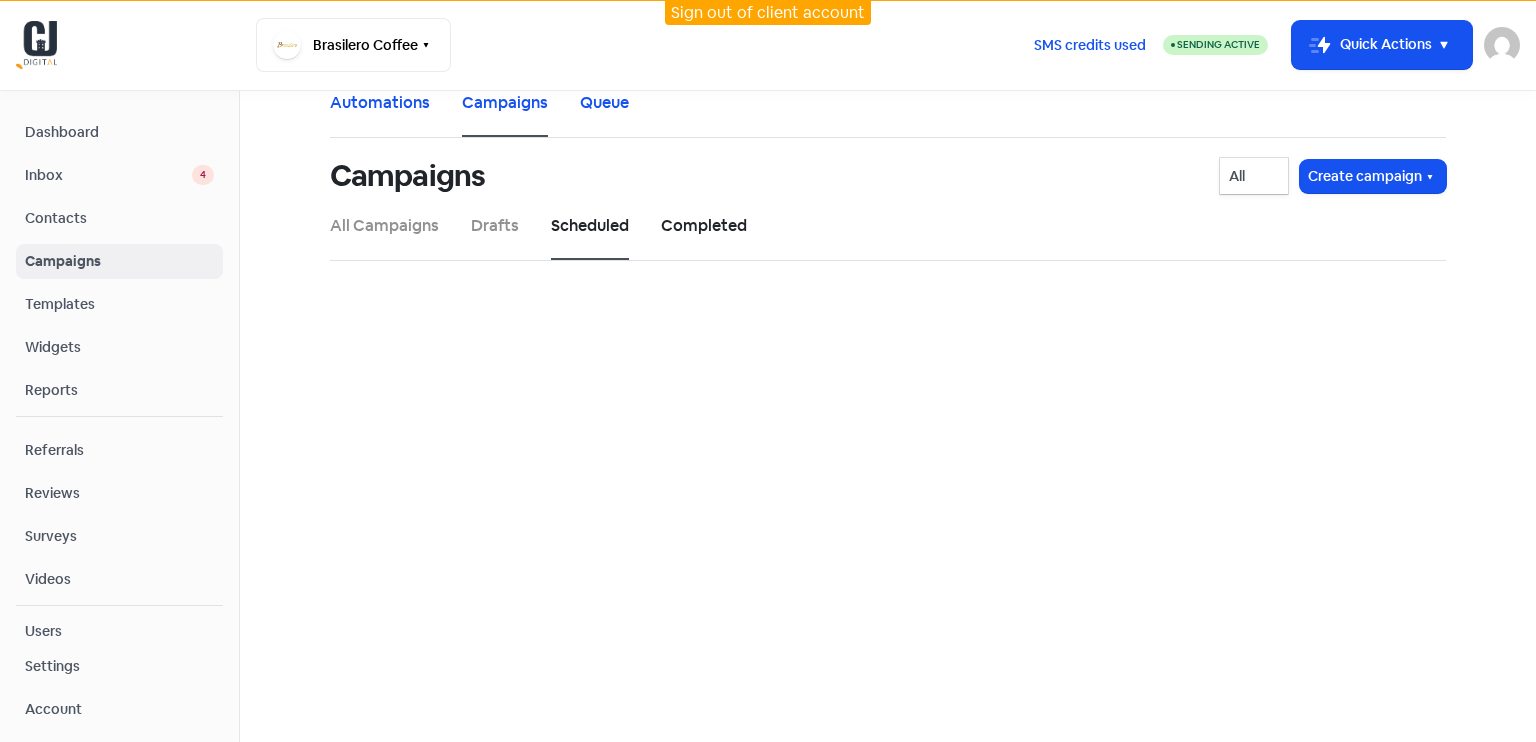 click on "Completed" at bounding box center (704, 226) 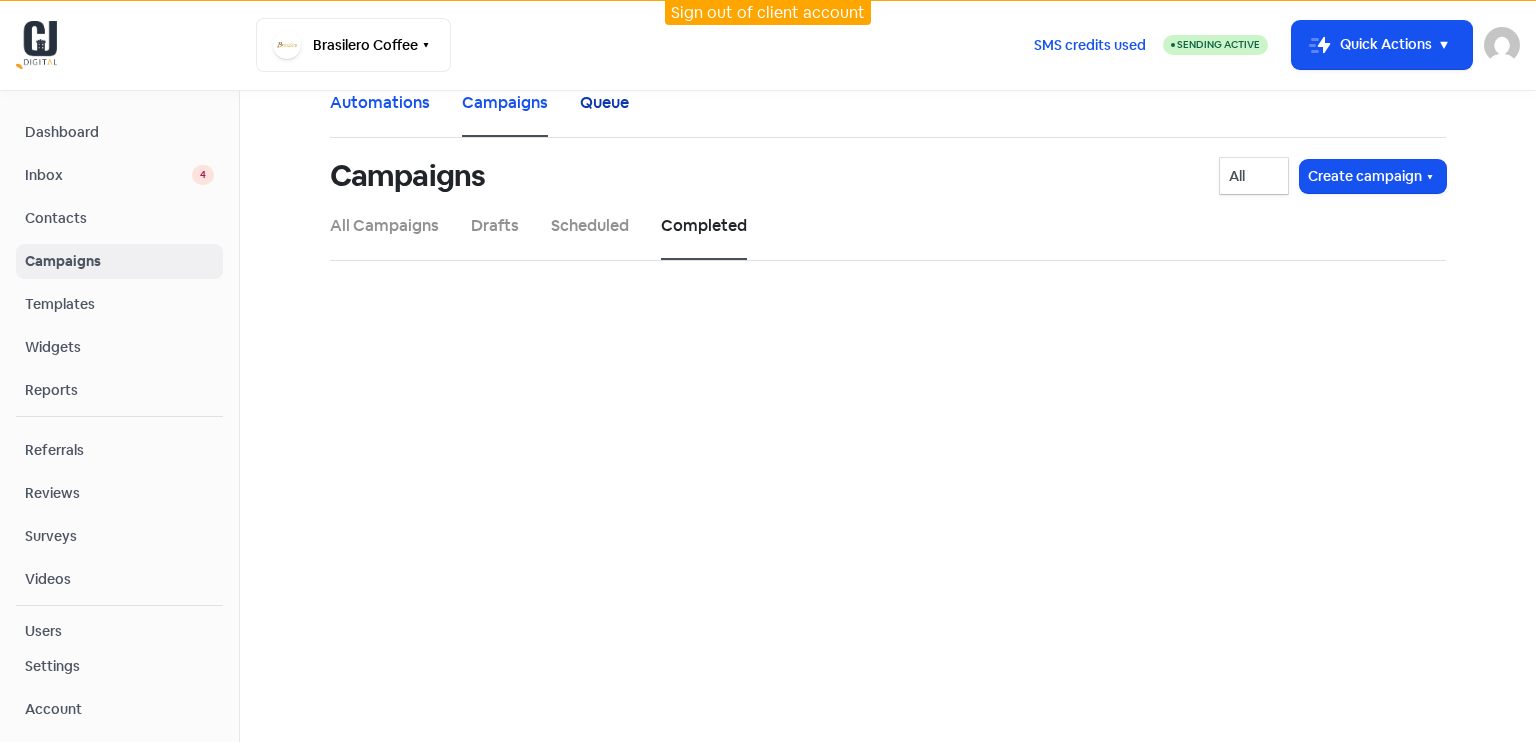click on "Queue" at bounding box center (604, 103) 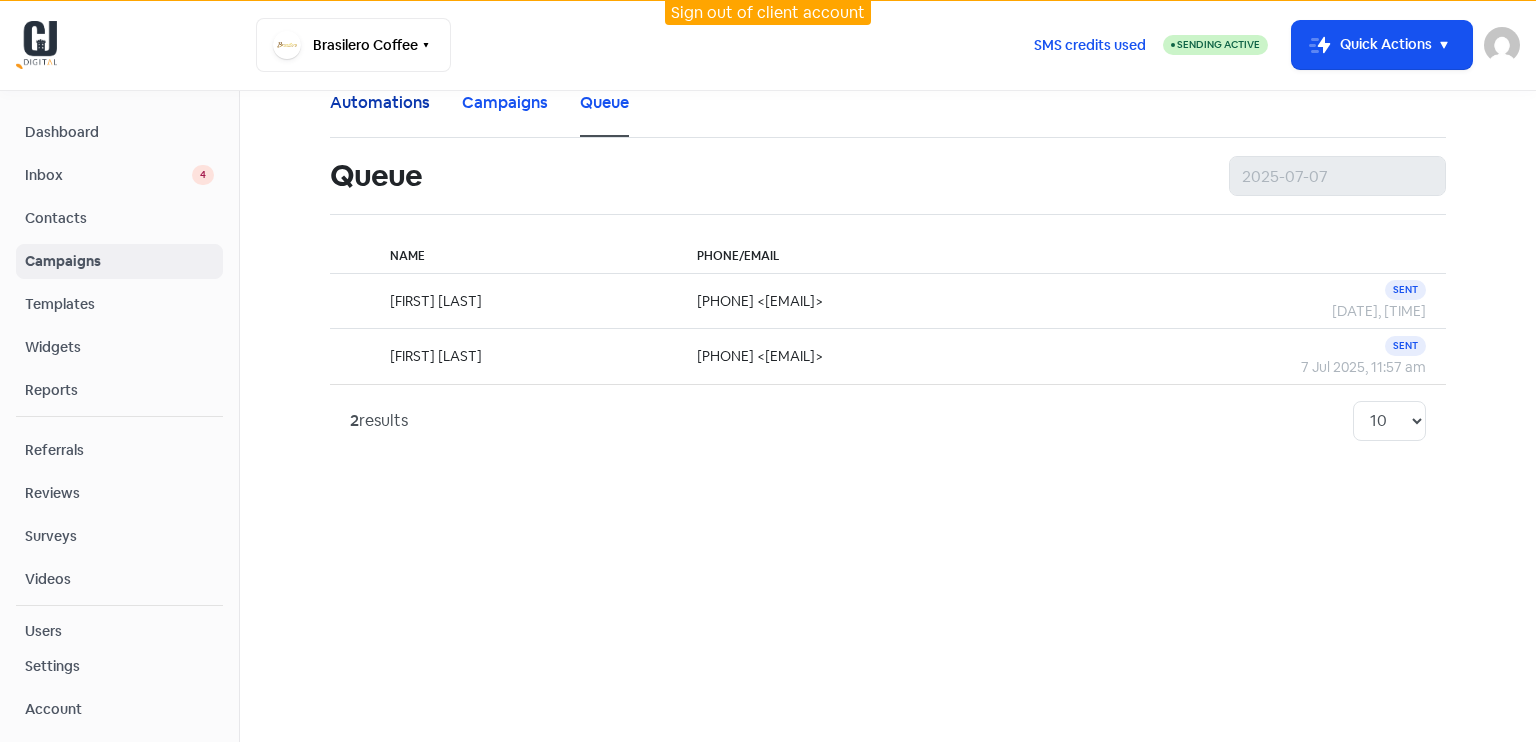 click on "Automations" at bounding box center (380, 103) 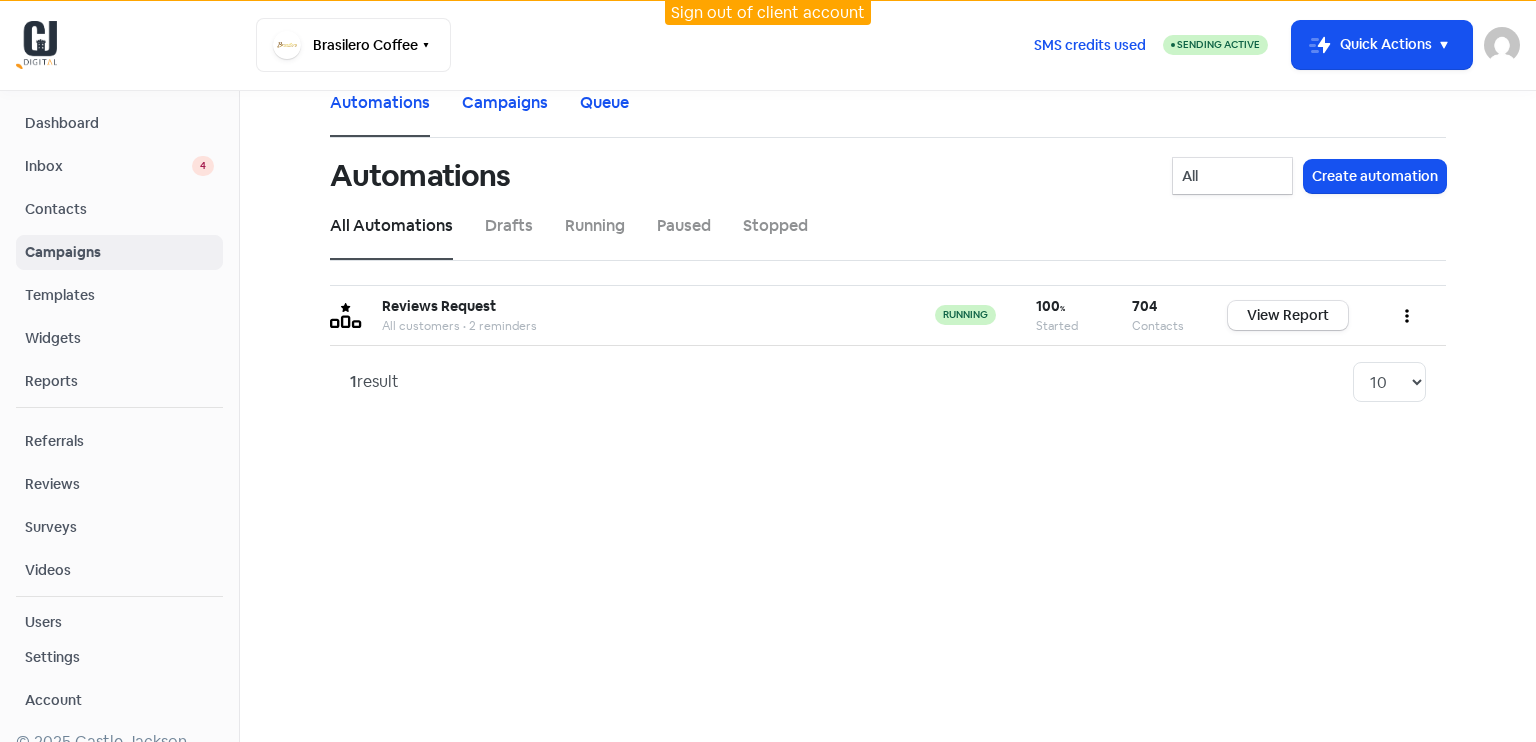 scroll, scrollTop: 10, scrollLeft: 0, axis: vertical 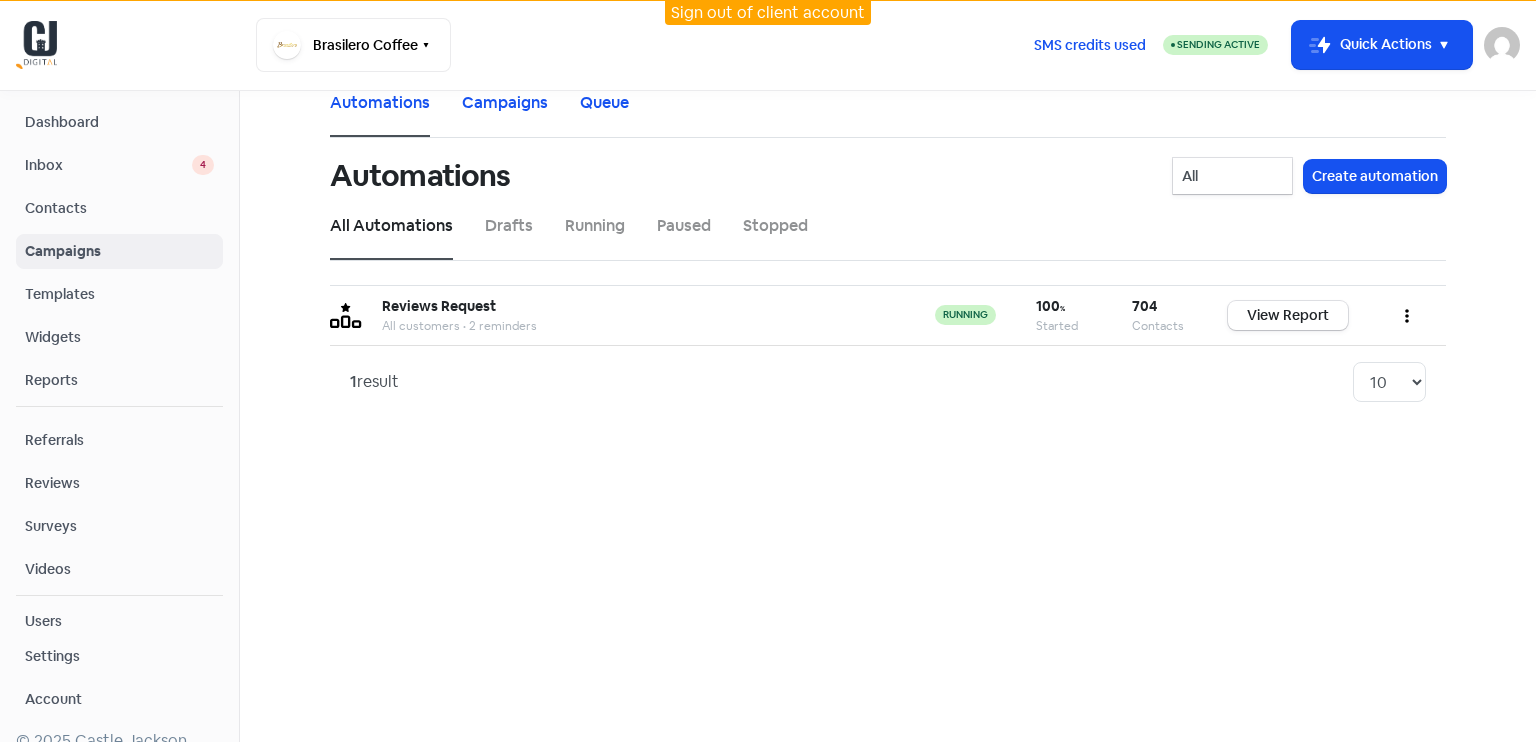 click on "Templates" at bounding box center [119, 294] 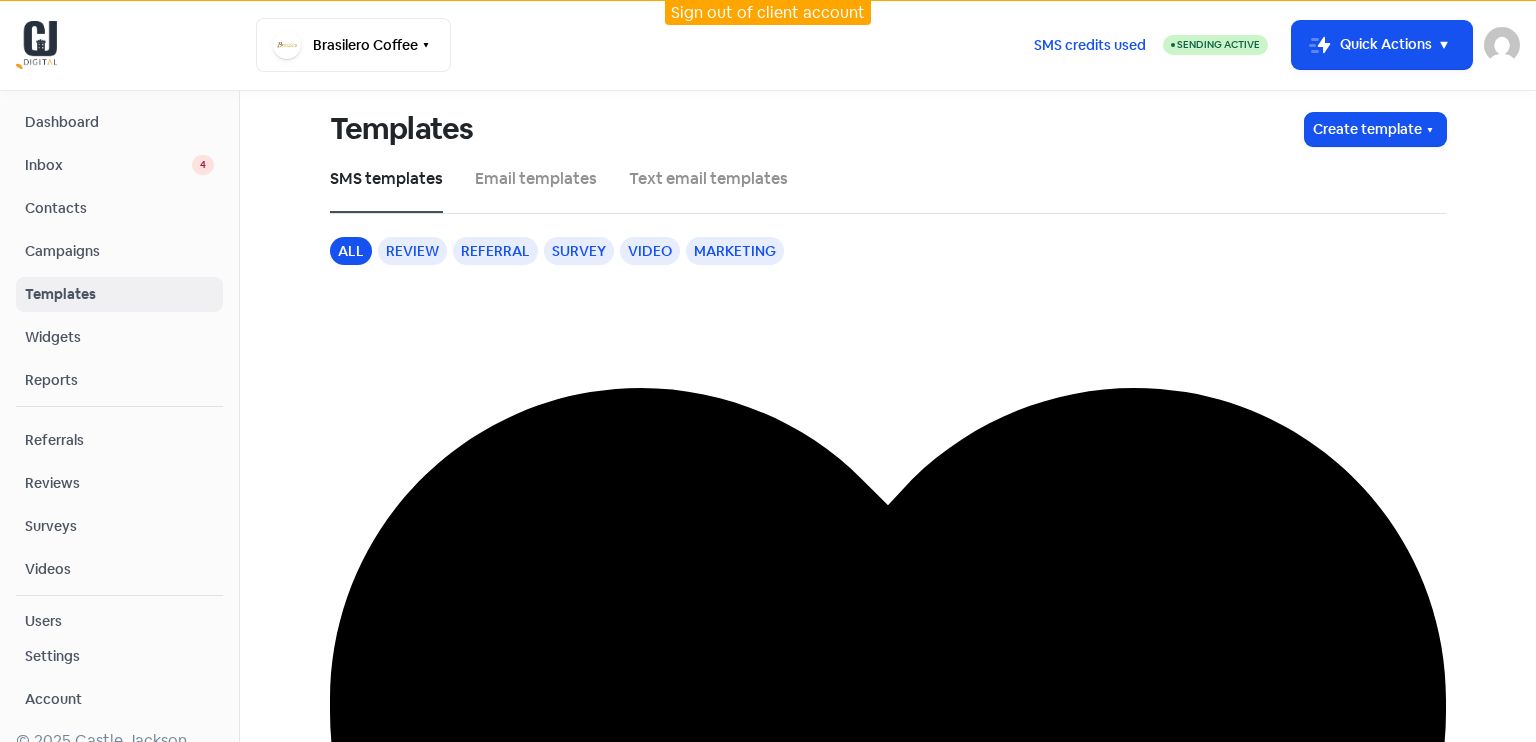 click on "Widgets" at bounding box center (119, 337) 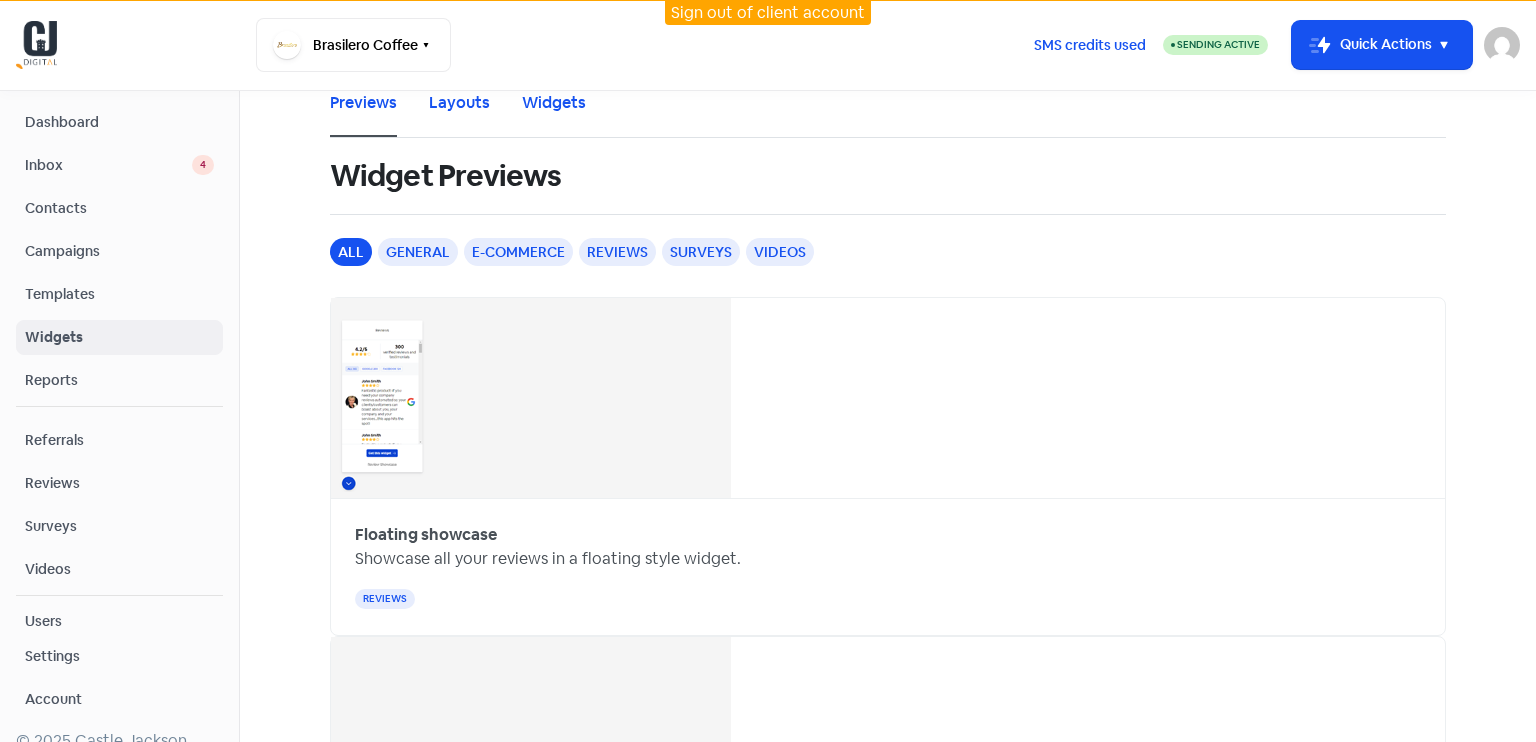 click on "Reports" at bounding box center (119, 380) 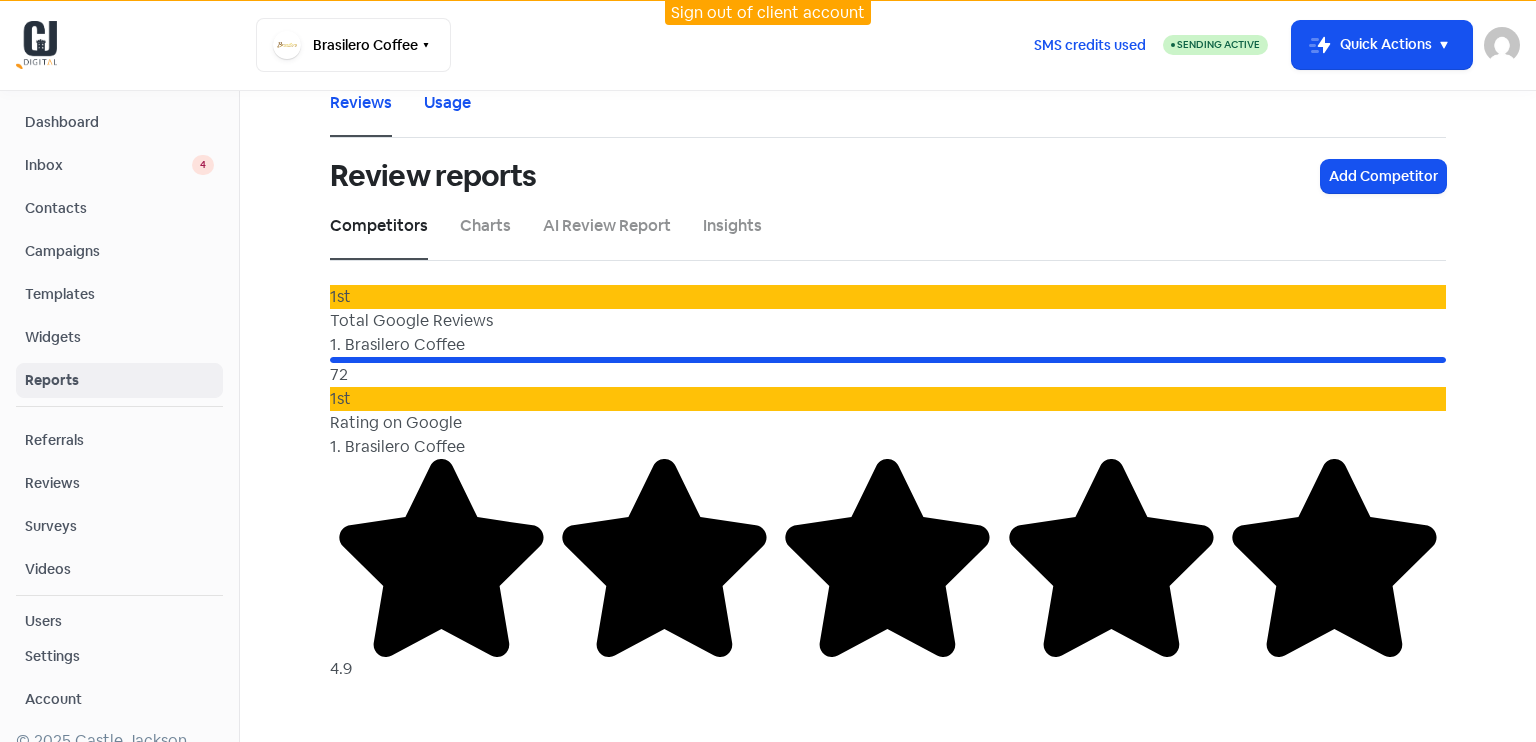 click on "Referrals" at bounding box center (119, 440) 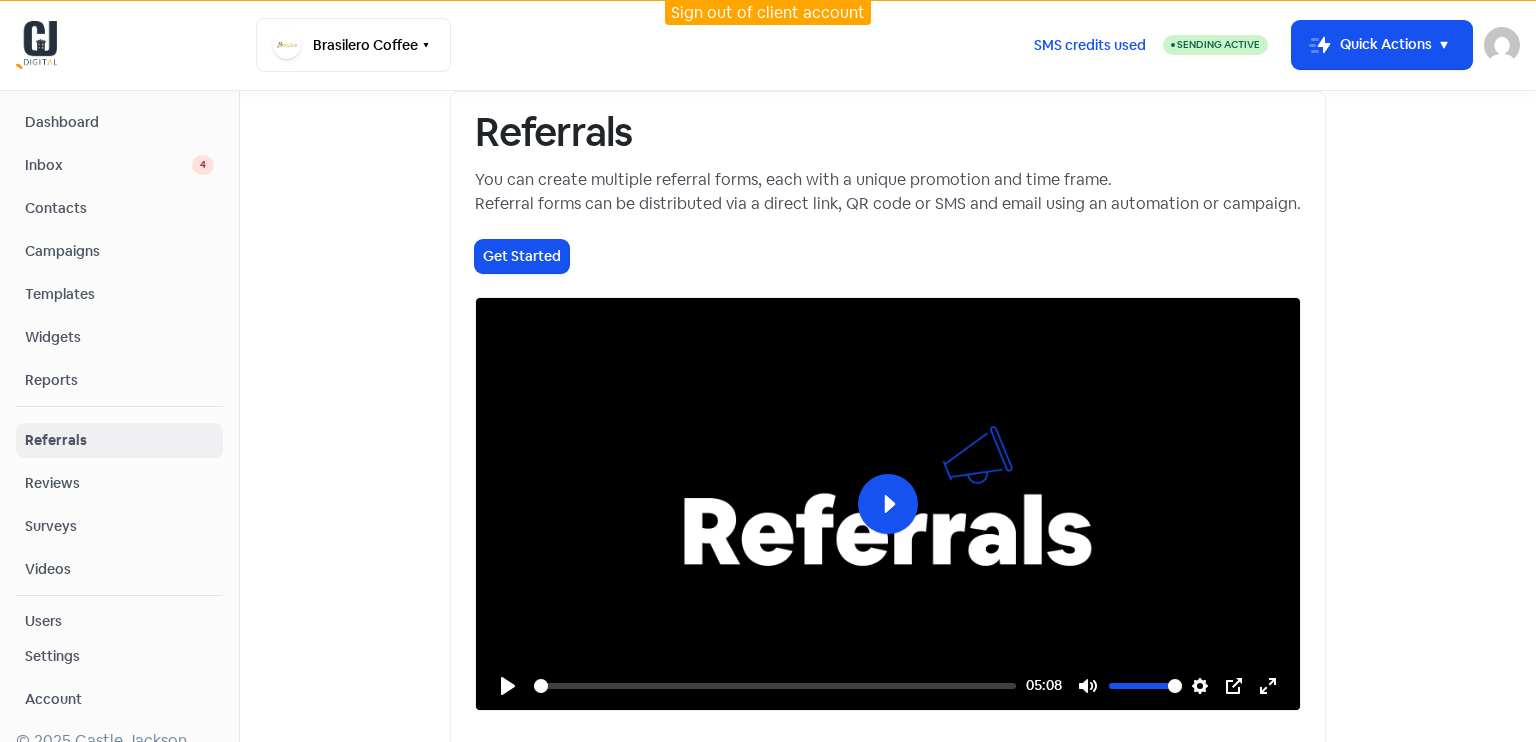 click on "Settings" at bounding box center [52, 656] 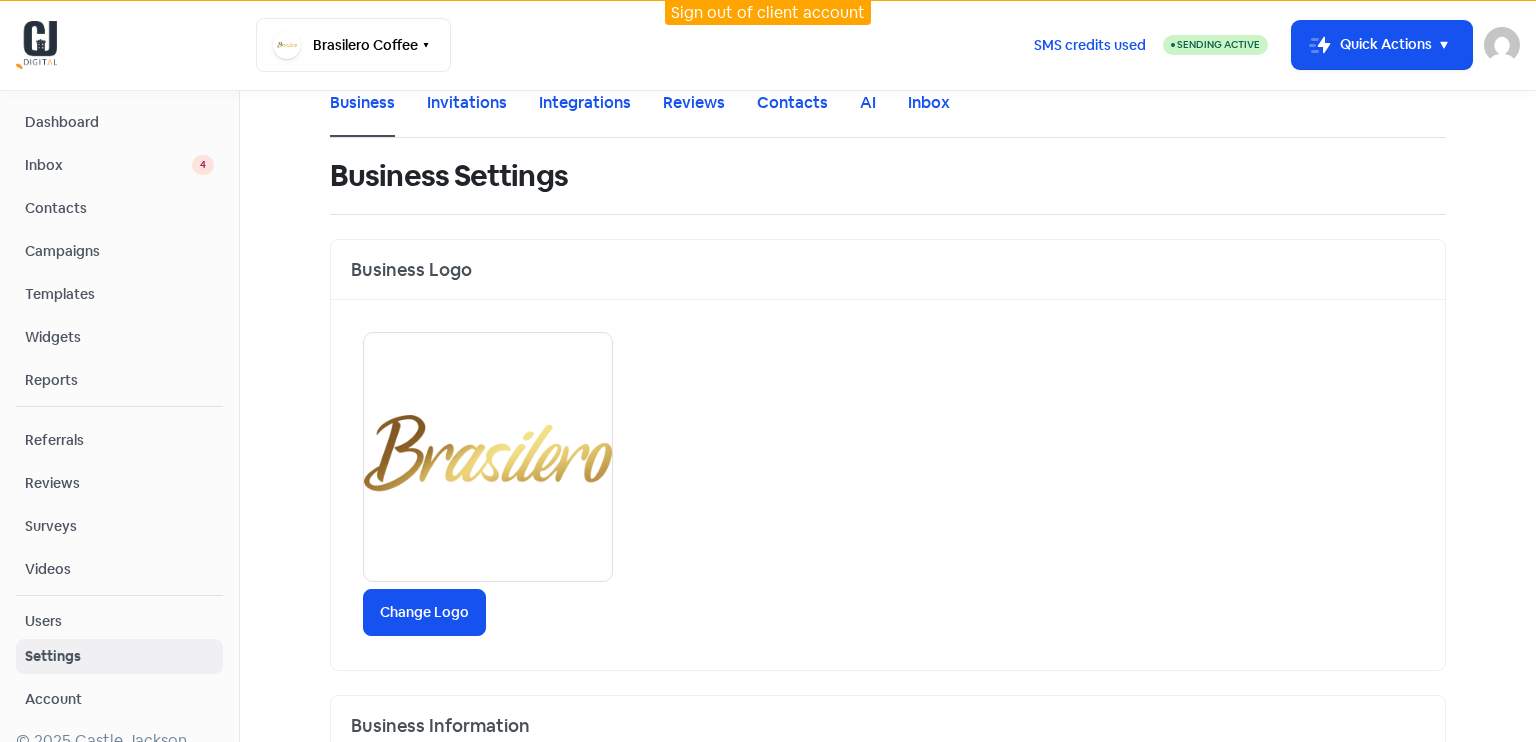 click on "Account" at bounding box center (53, 699) 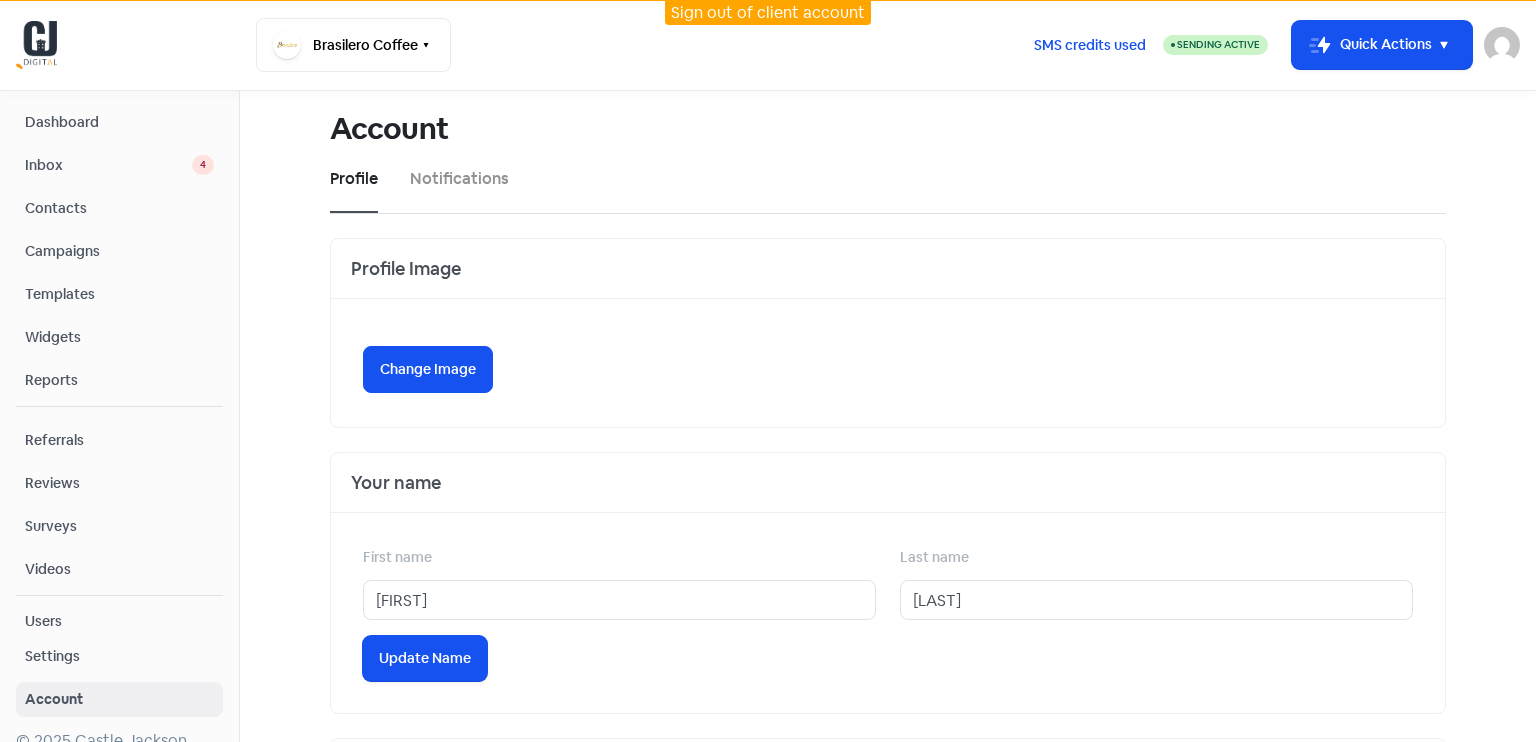click on "Campaigns" at bounding box center [119, 251] 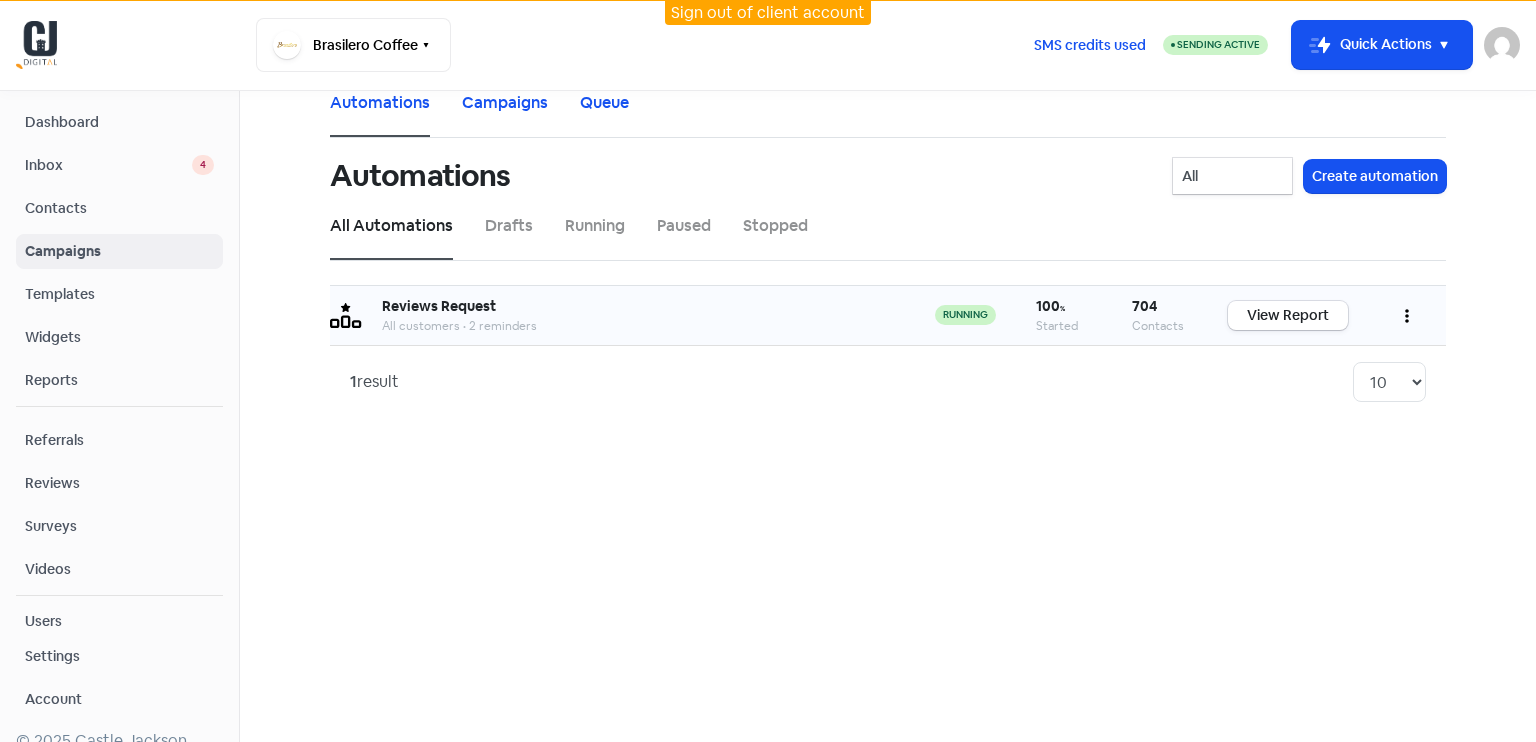 click on "All customers • 2 reminders" at bounding box center (638, 326) 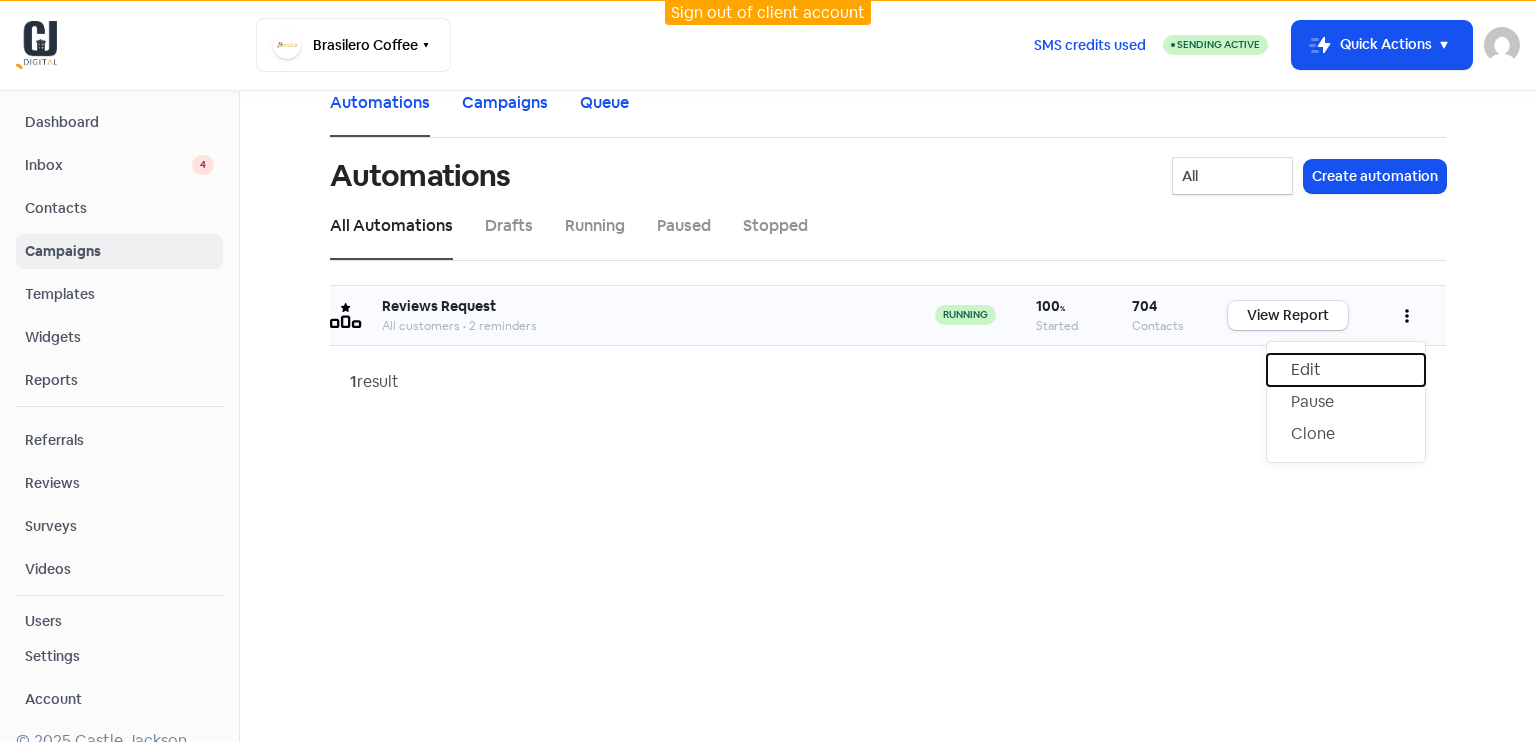 click on "Edit" at bounding box center (1346, 370) 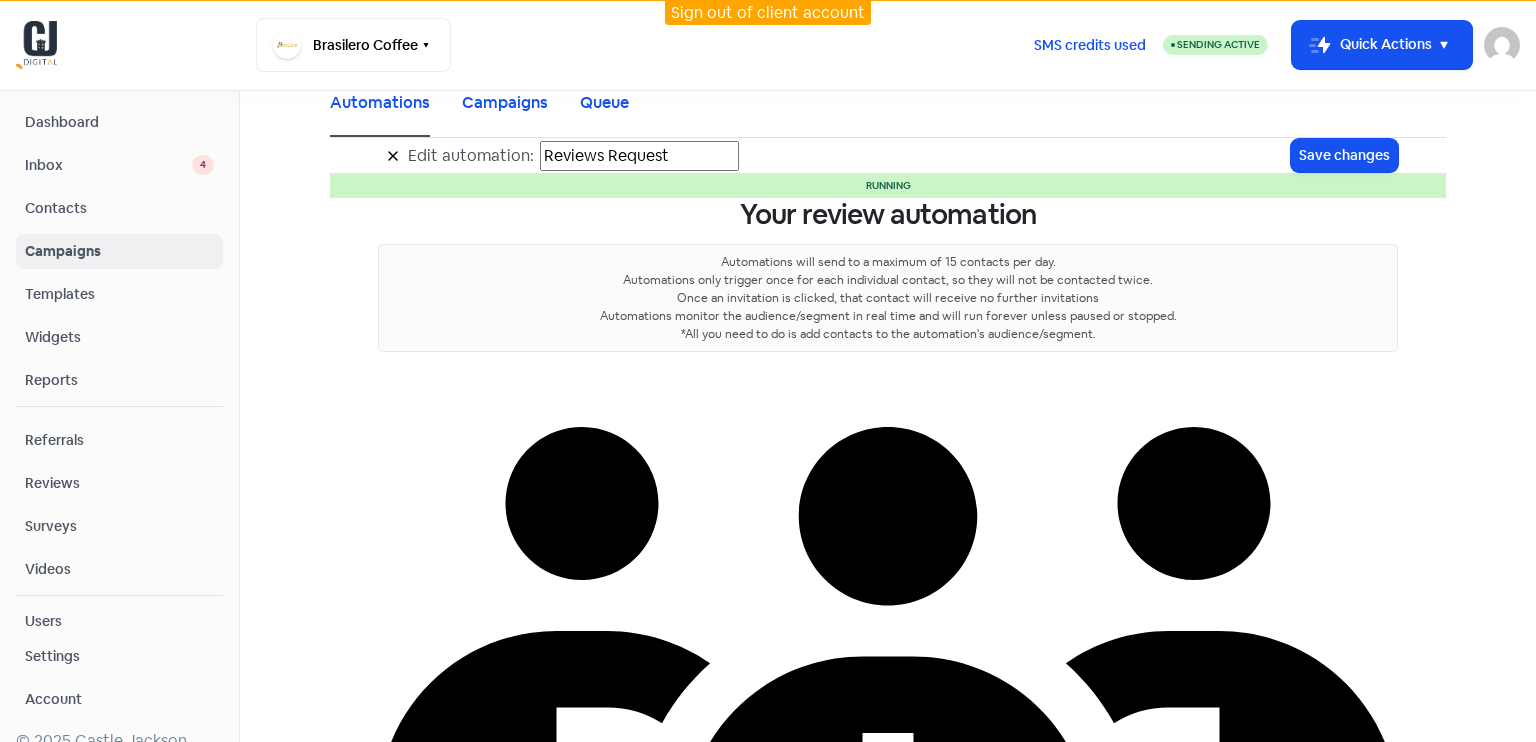 scroll, scrollTop: 800, scrollLeft: 0, axis: vertical 